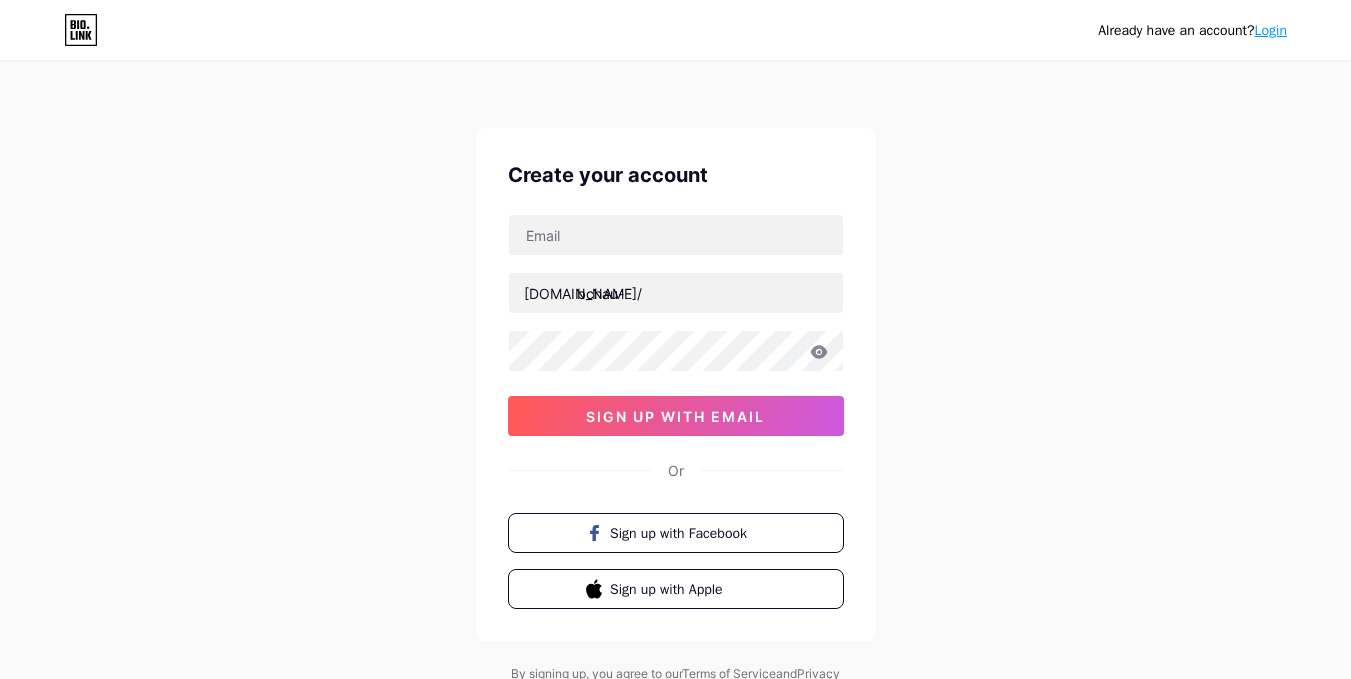 scroll, scrollTop: 0, scrollLeft: 0, axis: both 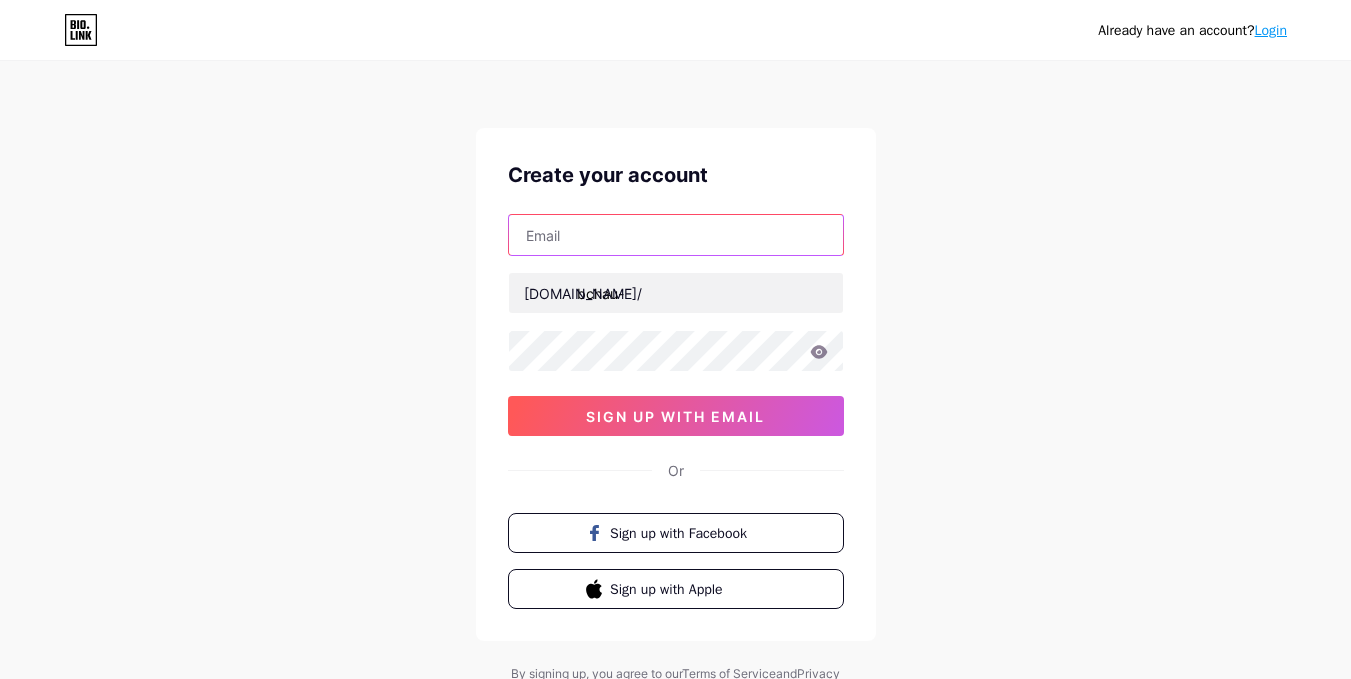 click at bounding box center [676, 235] 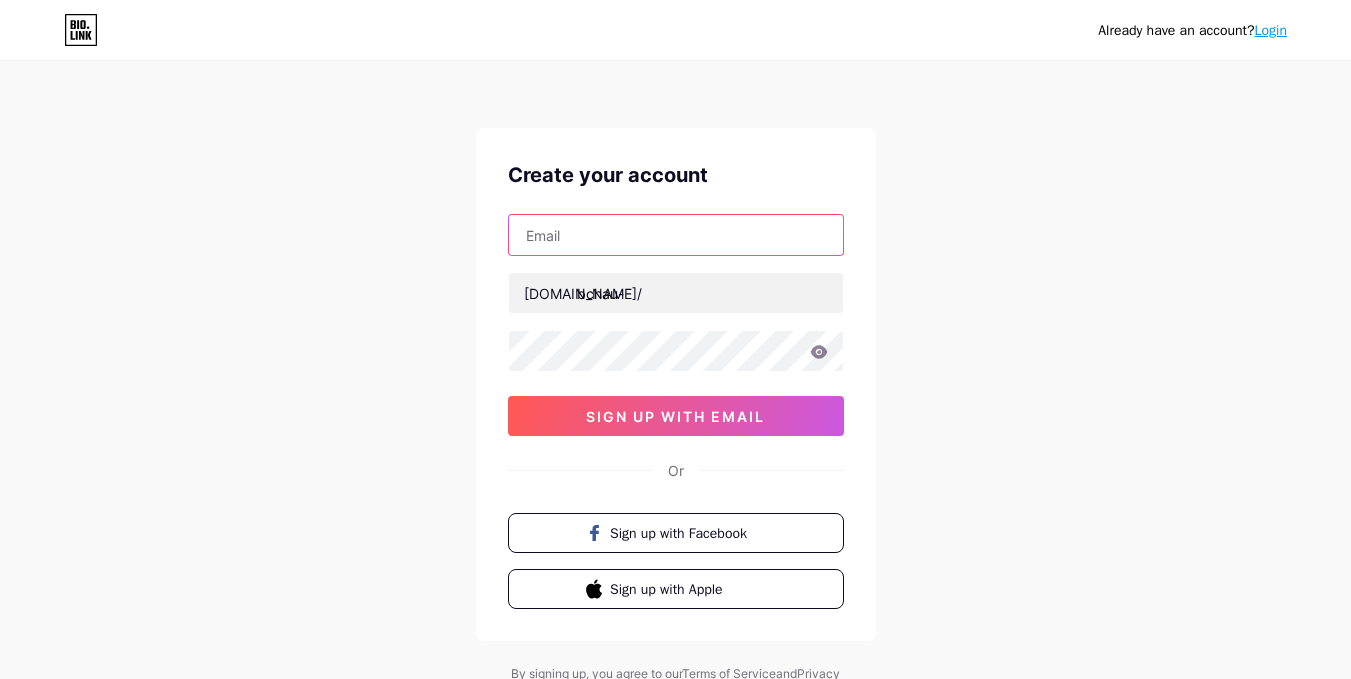 type on "[EMAIL_ADDRESS][DOMAIN_NAME]" 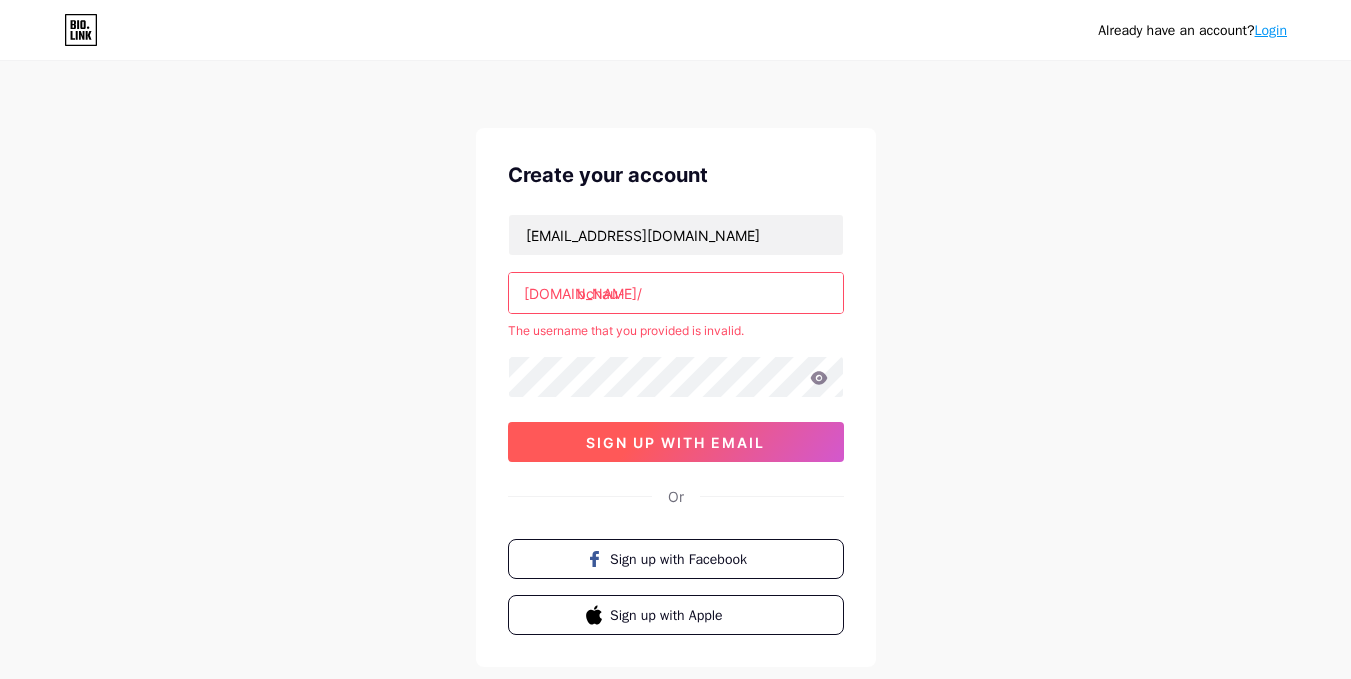 click on "sign up with email" at bounding box center [675, 442] 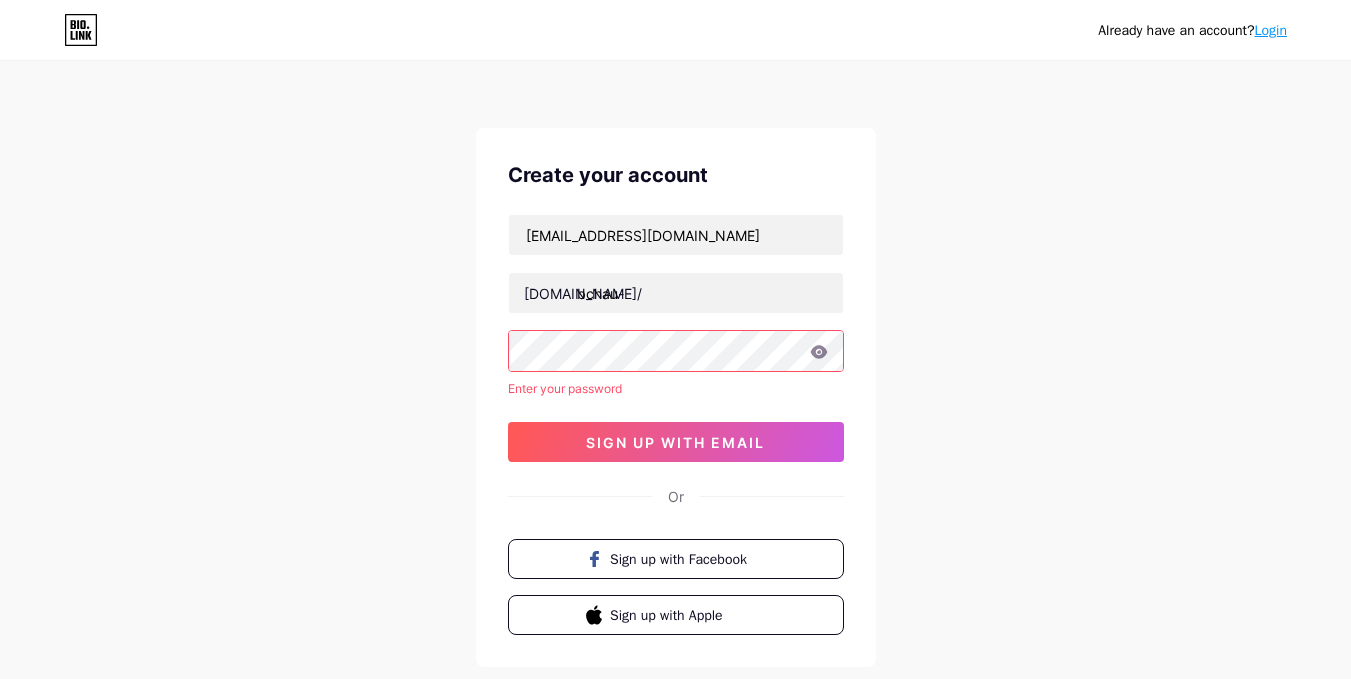 click on "Login" at bounding box center [1271, 30] 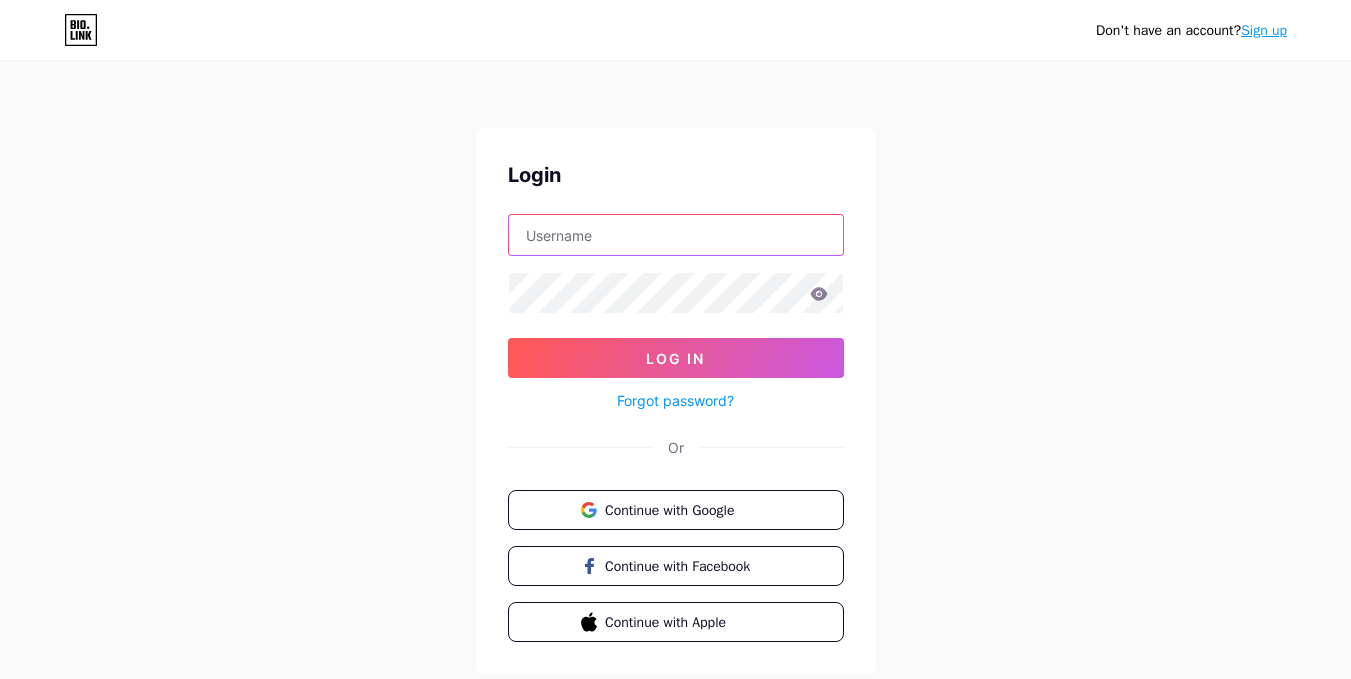 click at bounding box center (676, 235) 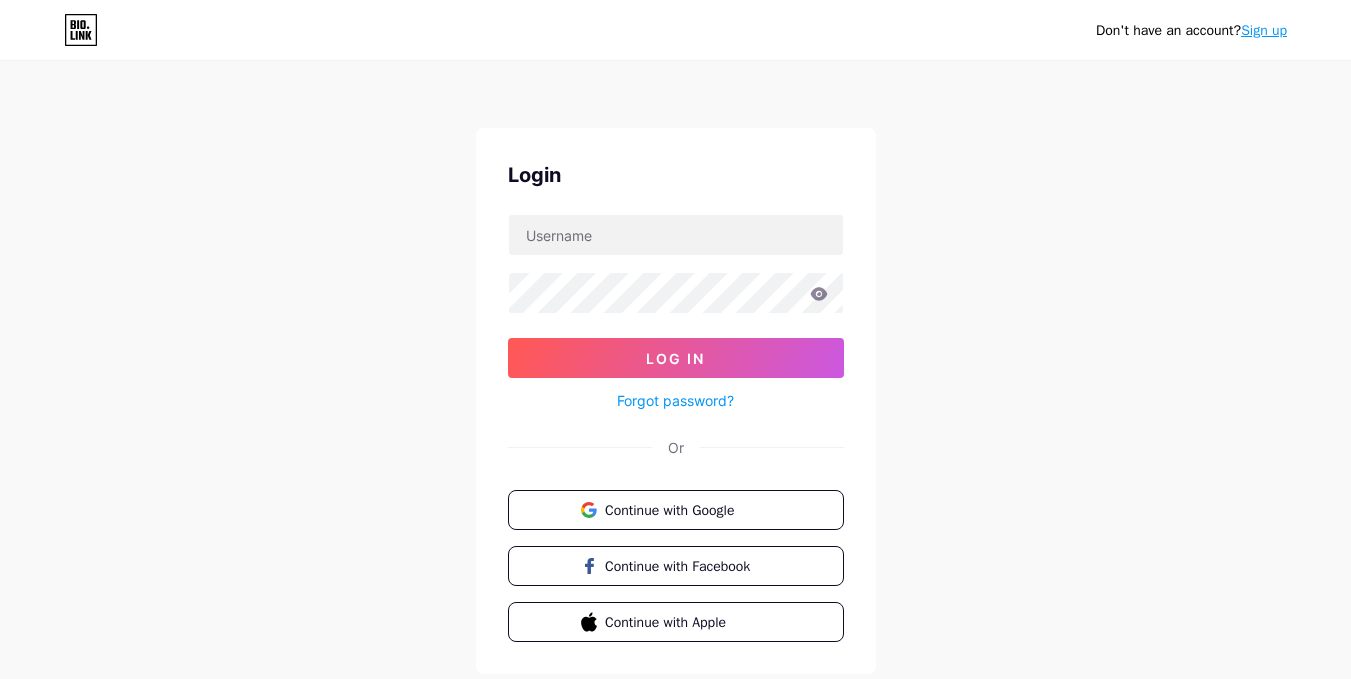 click on "Sign up" at bounding box center (1264, 30) 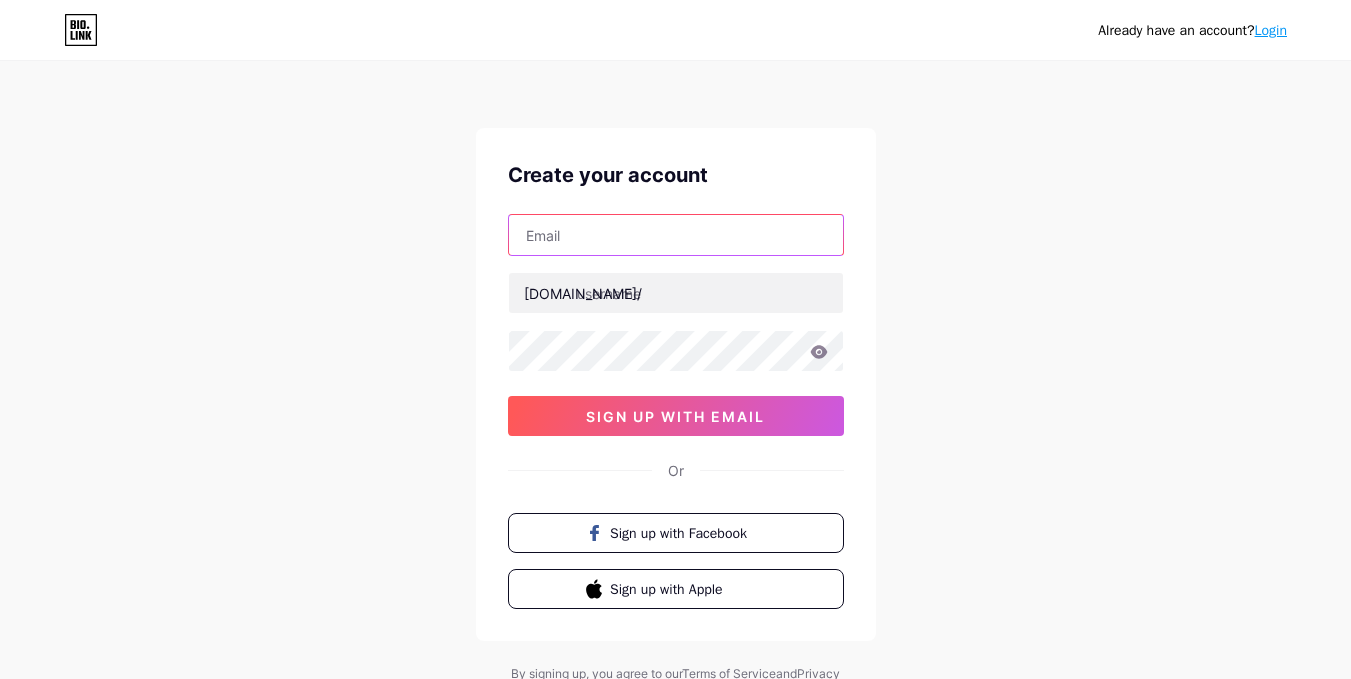 click at bounding box center (676, 235) 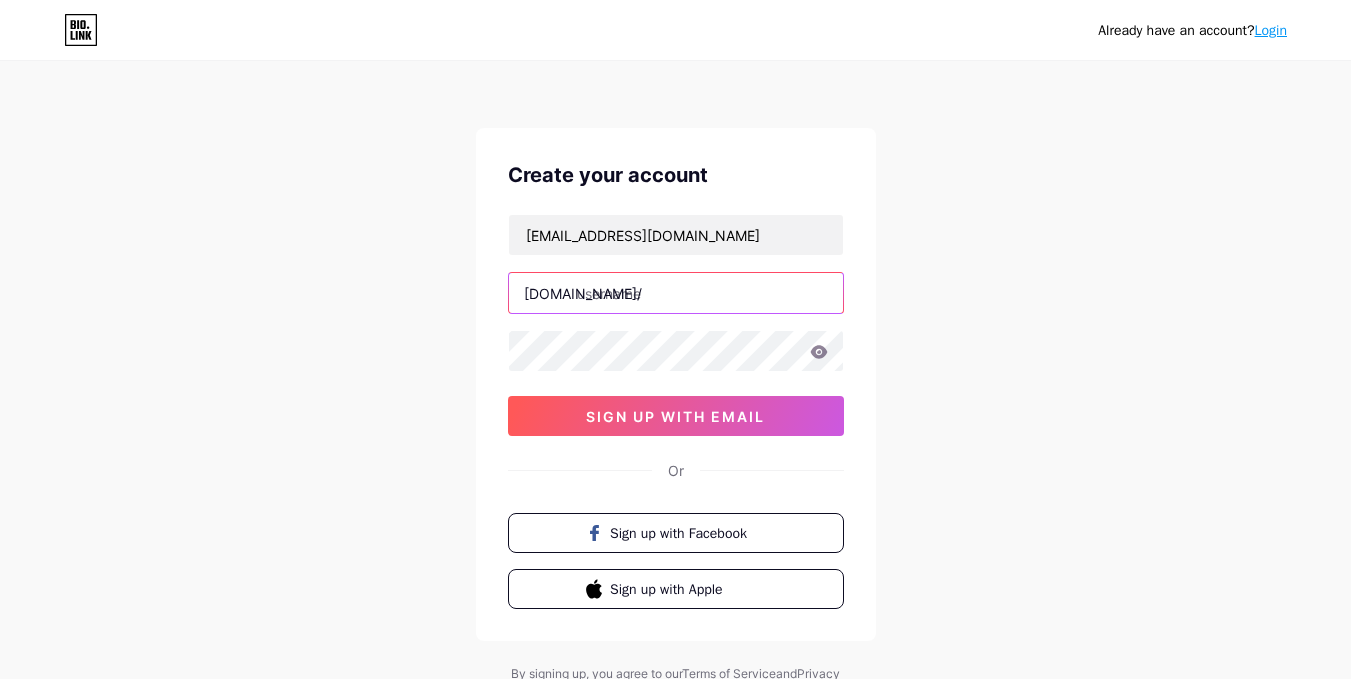 click at bounding box center (676, 293) 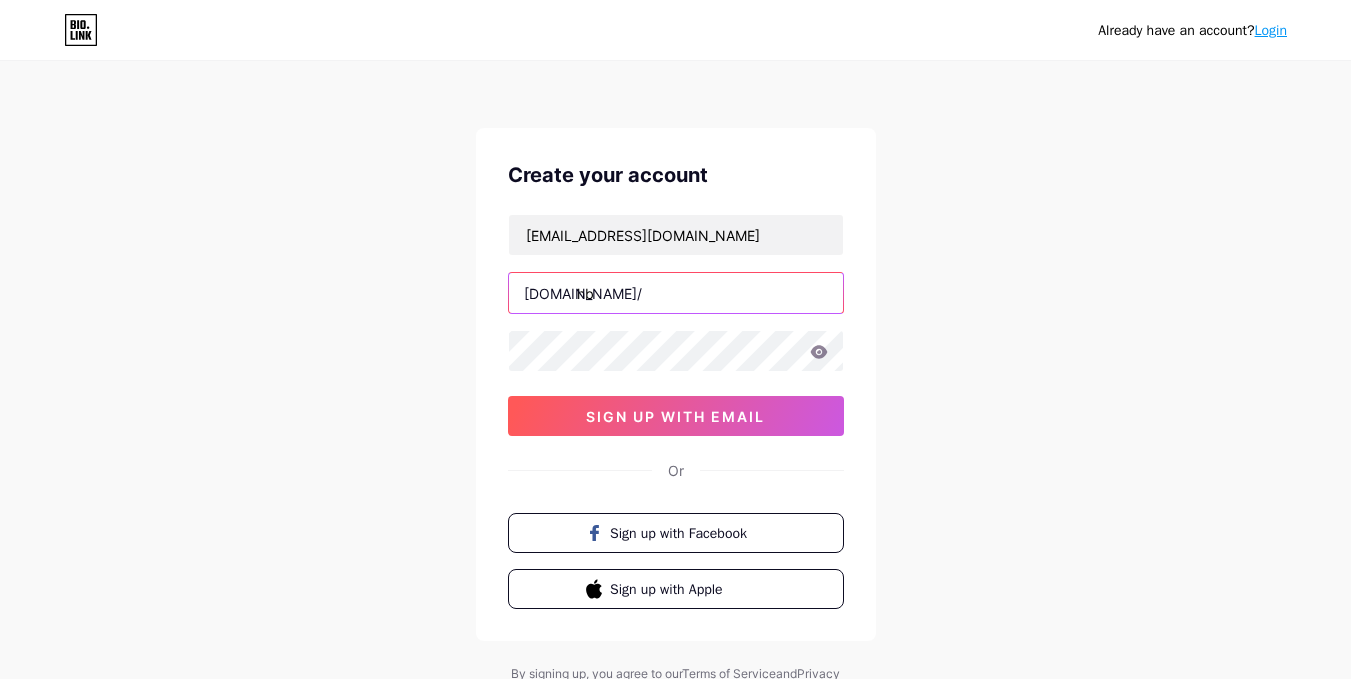 type on "h" 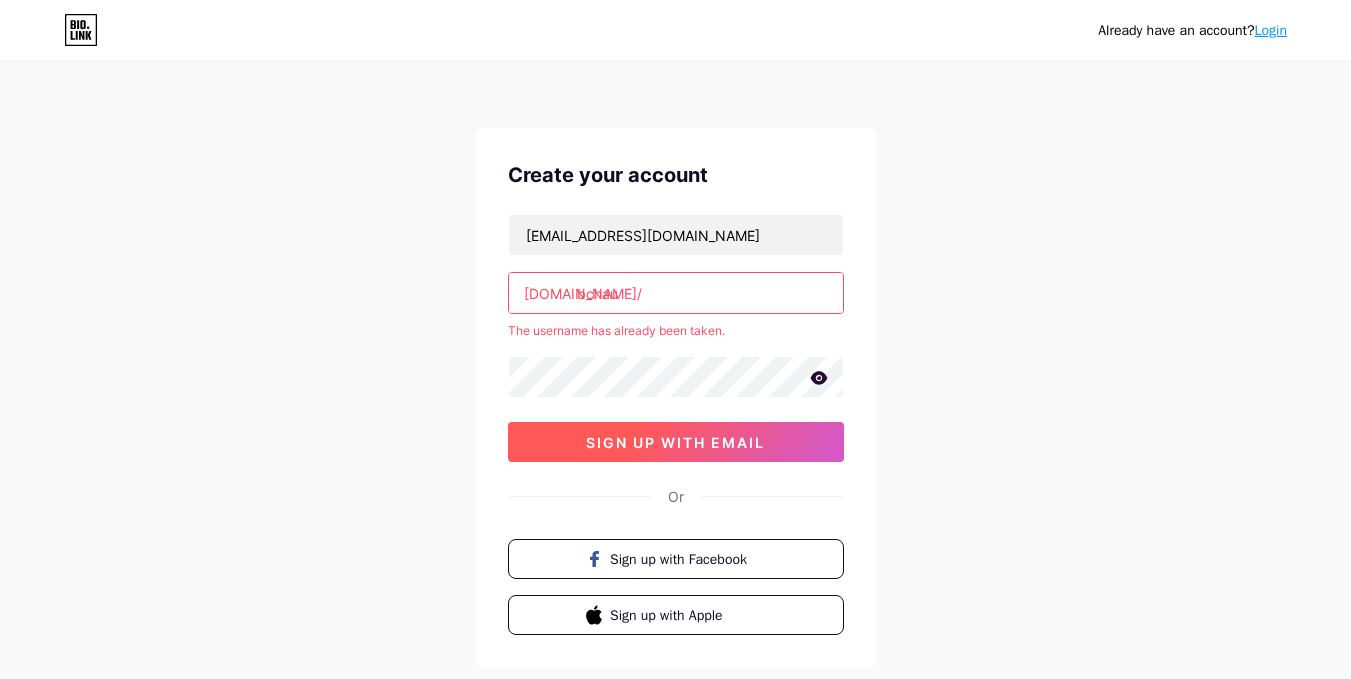 click on "sign up with email" at bounding box center [676, 442] 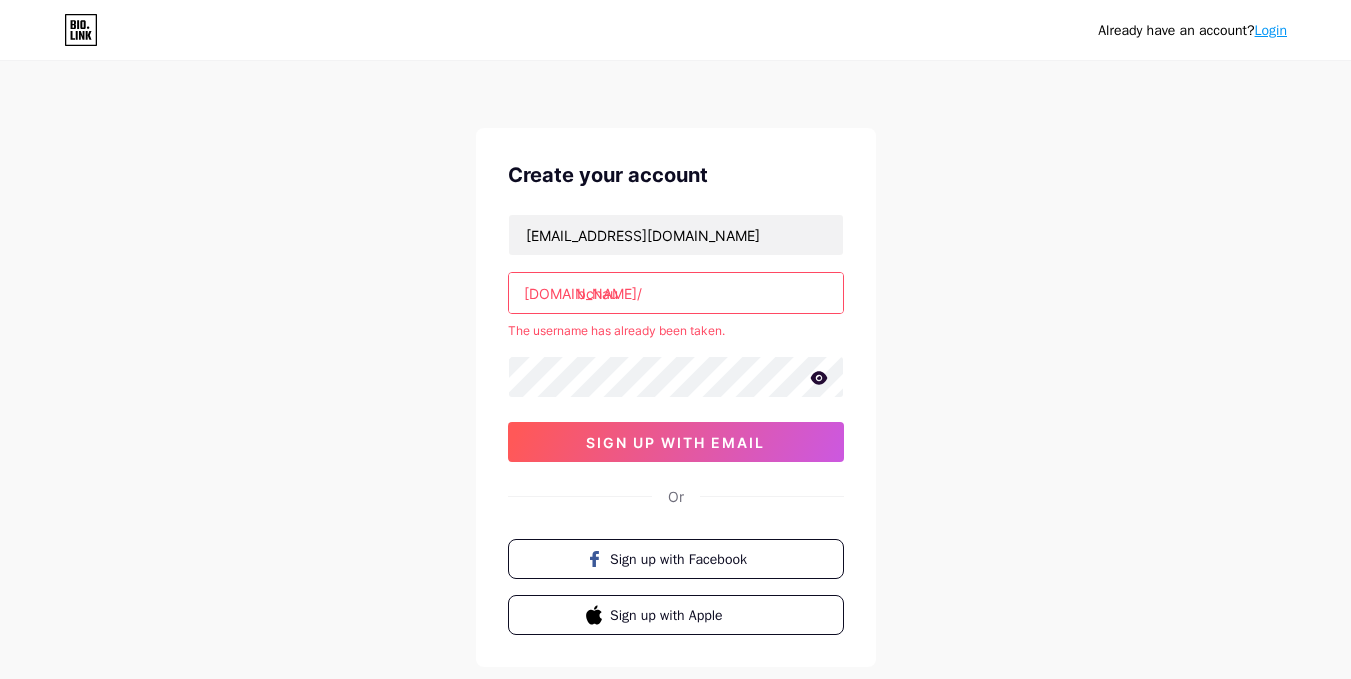 click on "bchau" at bounding box center [676, 293] 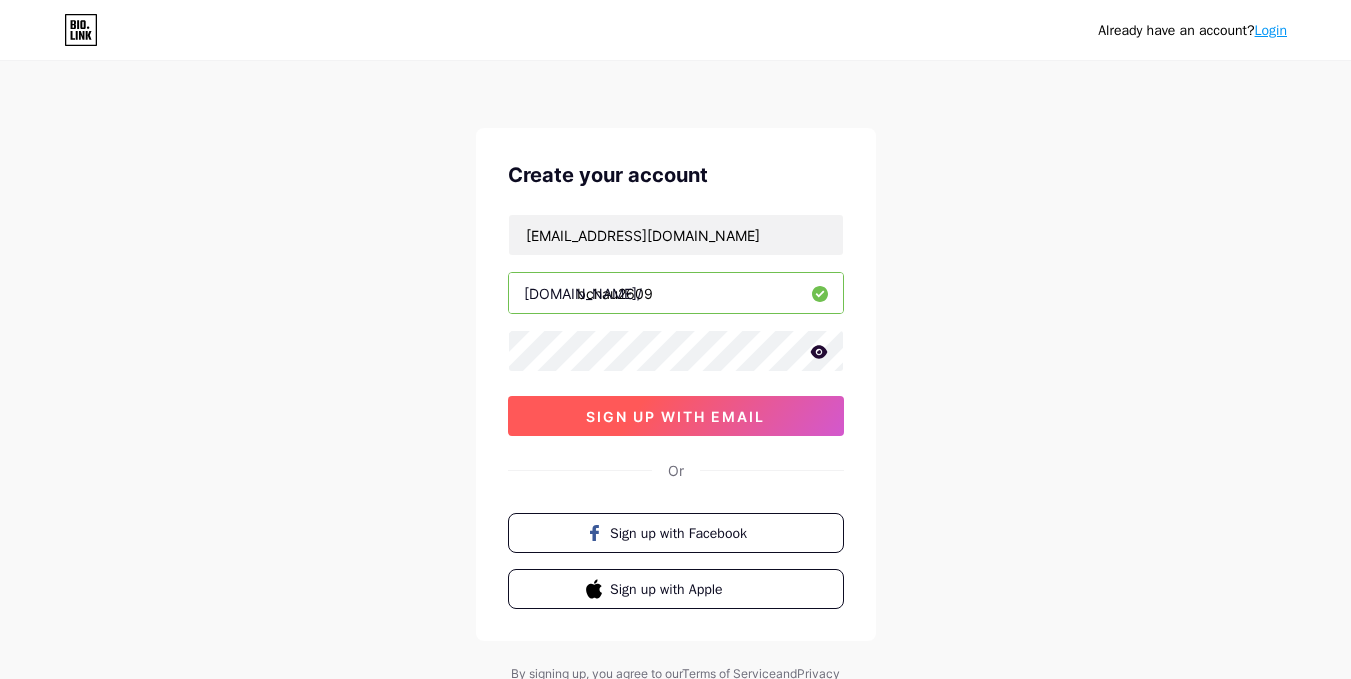 type on "bchau2609" 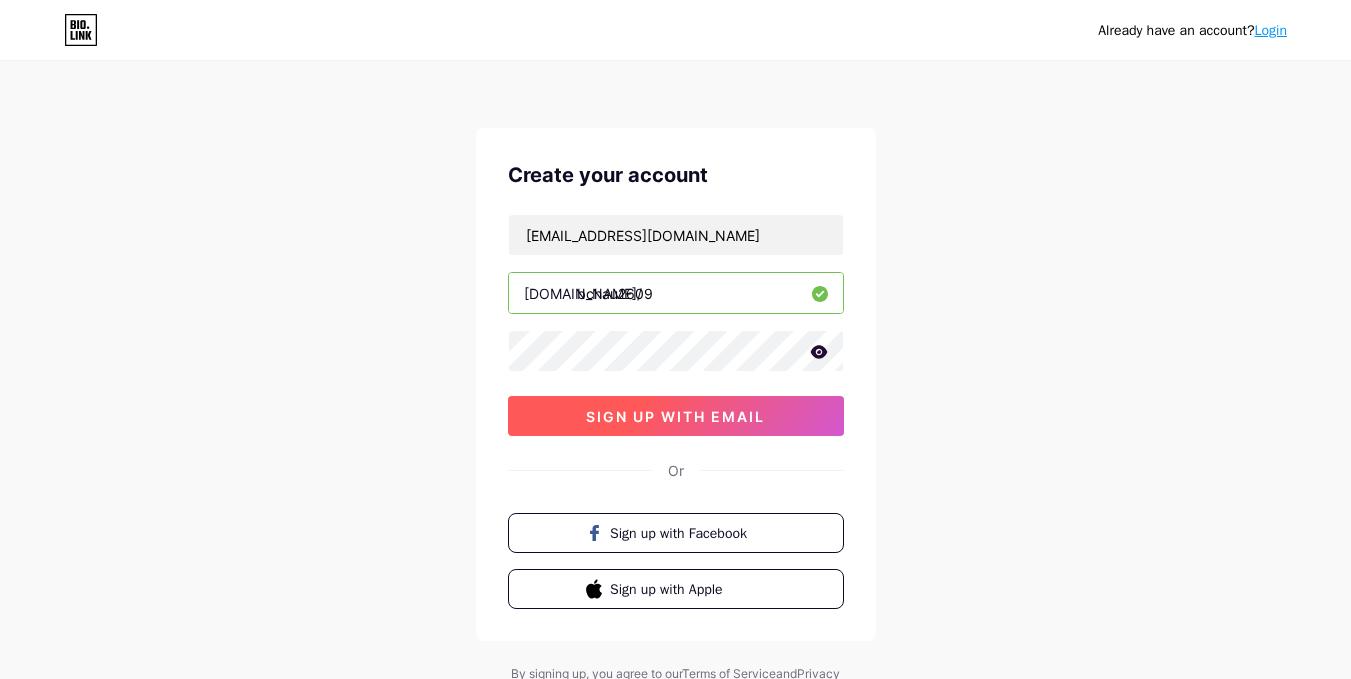 click on "sign up with email" at bounding box center (675, 416) 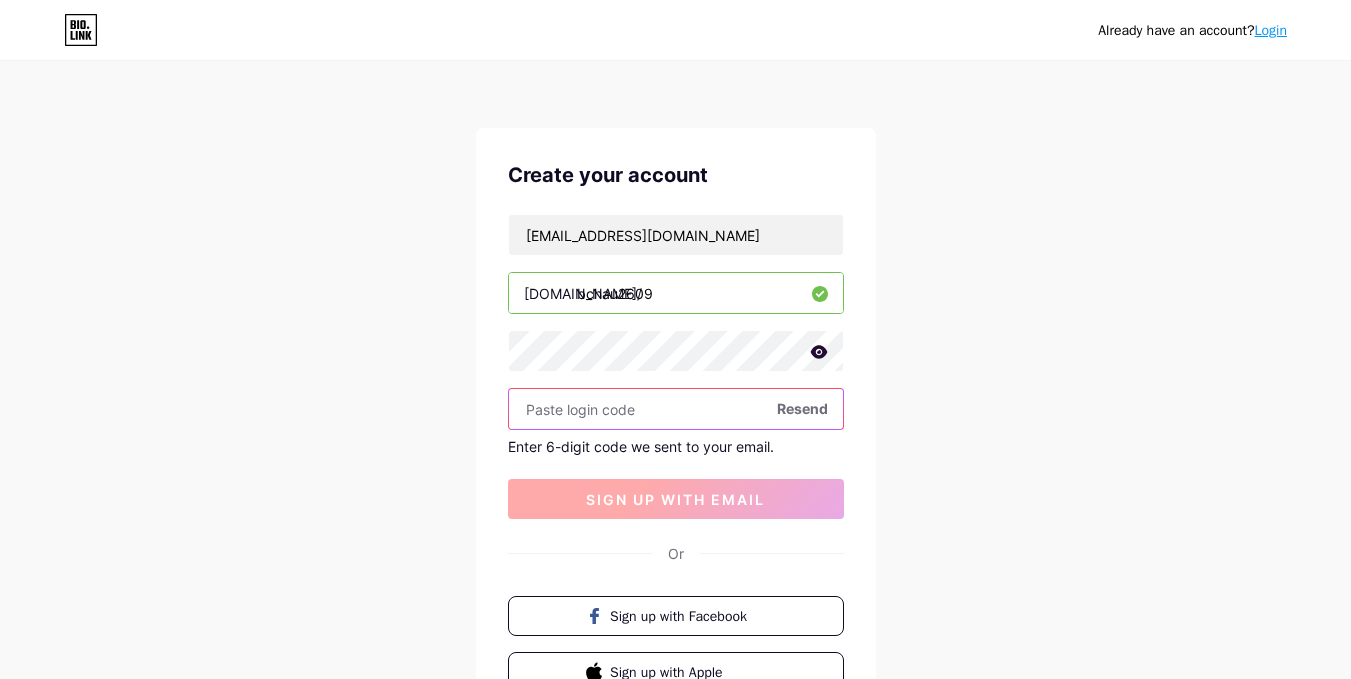 click at bounding box center [676, 409] 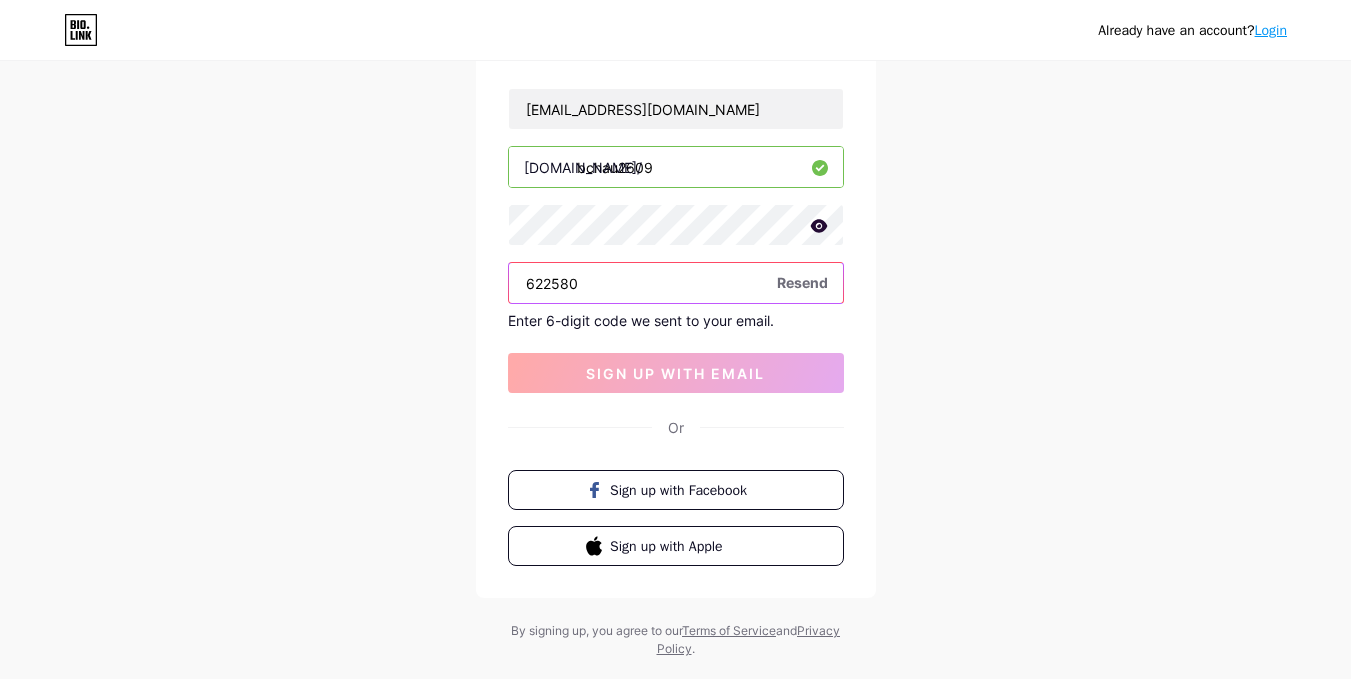 scroll, scrollTop: 169, scrollLeft: 0, axis: vertical 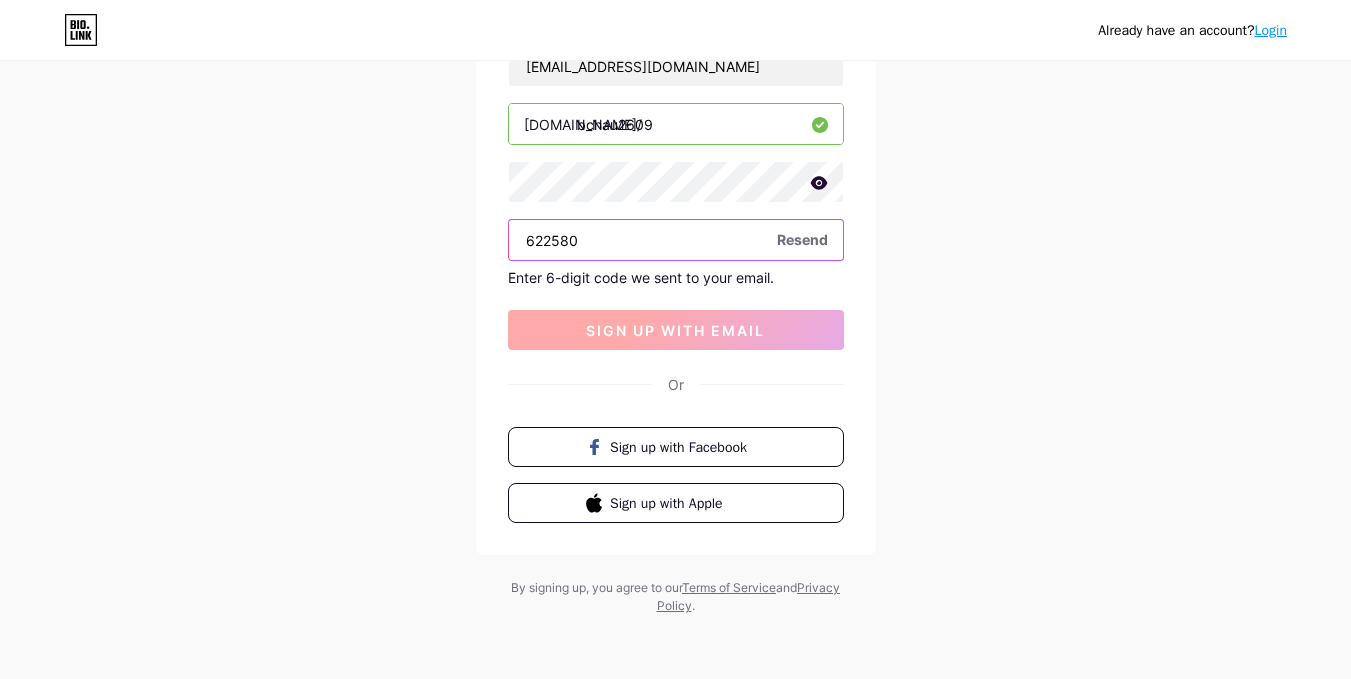 type on "622580" 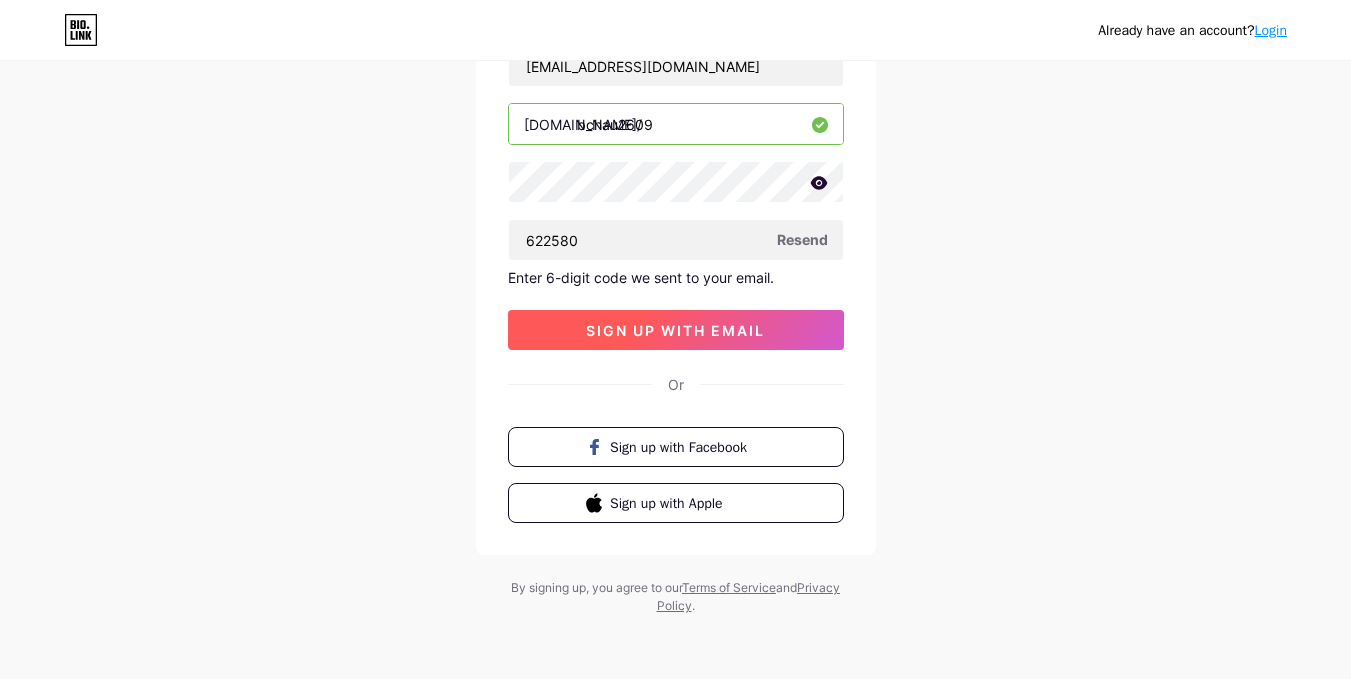 click on "sign up with email" at bounding box center (675, 330) 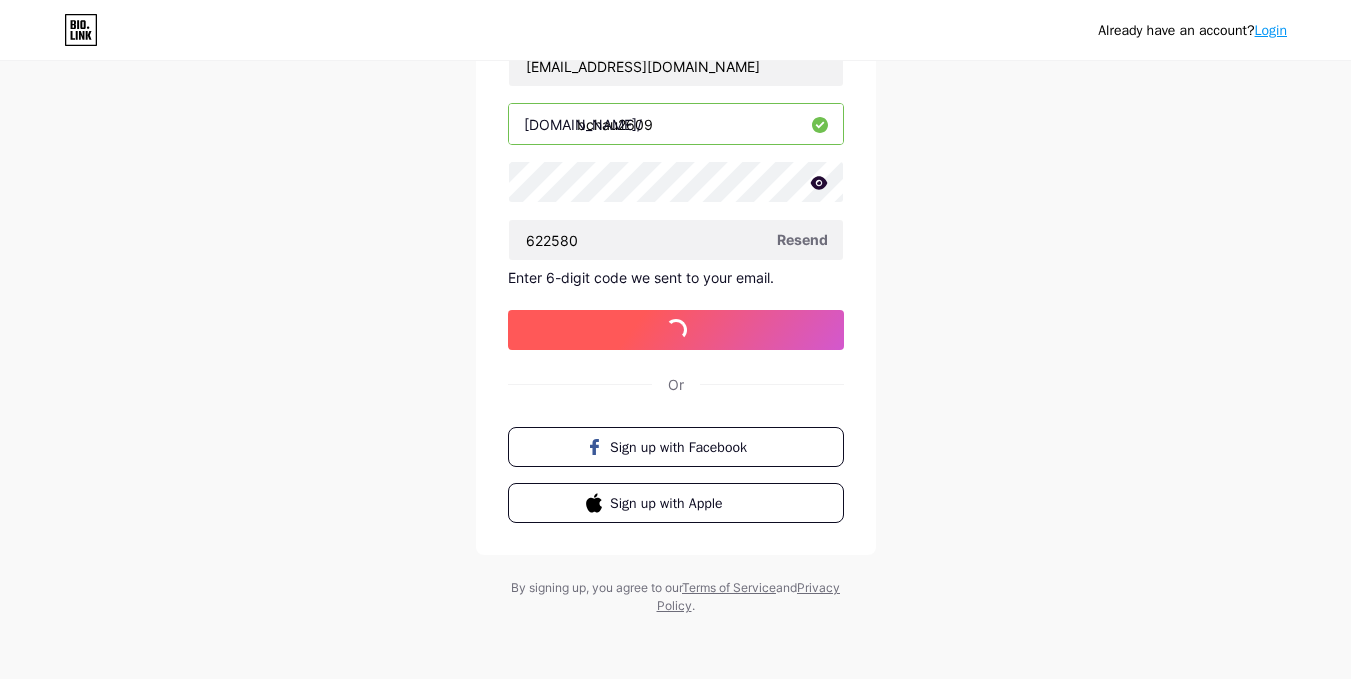 click on "sign up with email" at bounding box center (675, 330) 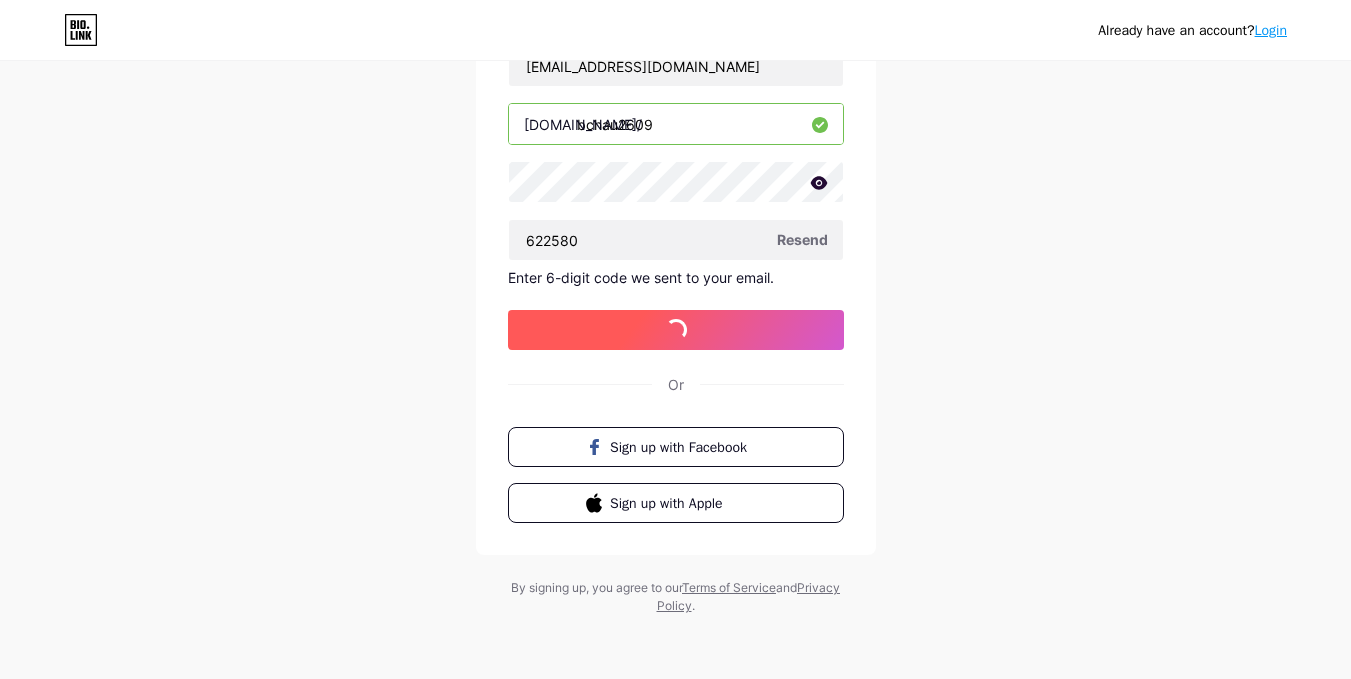 scroll, scrollTop: 0, scrollLeft: 0, axis: both 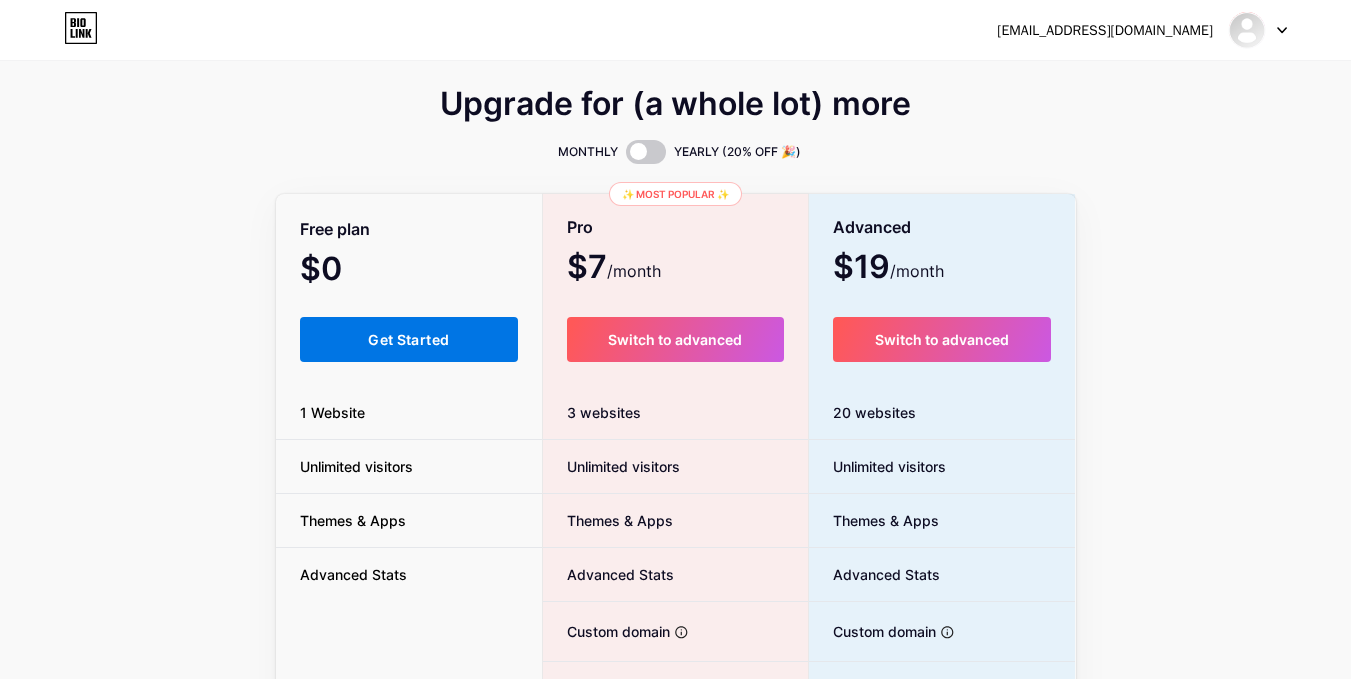 click on "Get Started" at bounding box center (409, 339) 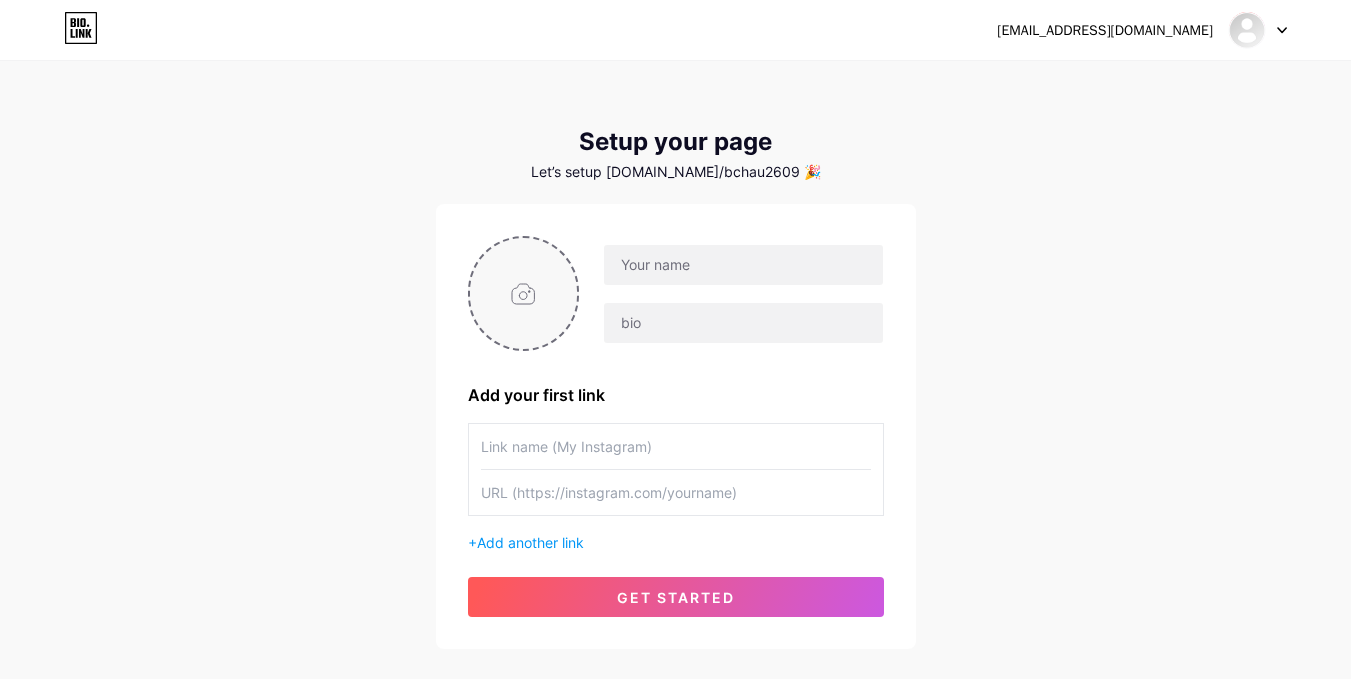 click at bounding box center (524, 293) 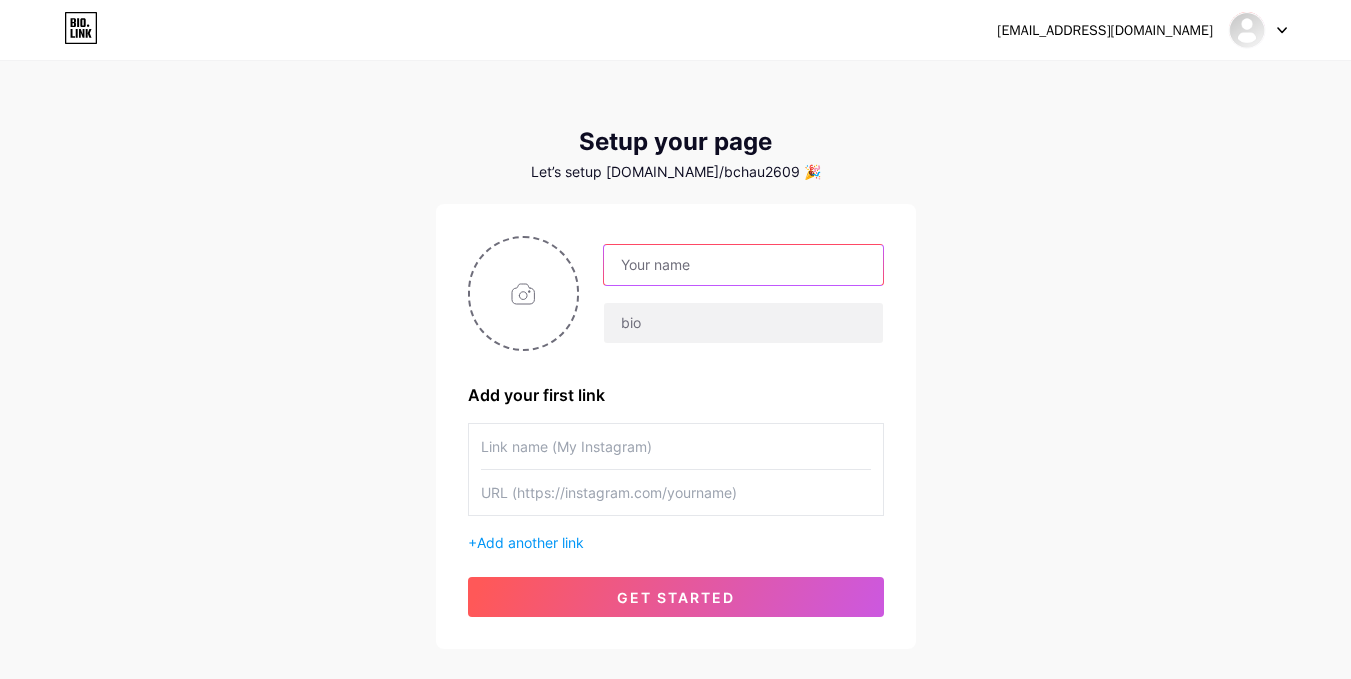 click at bounding box center [743, 265] 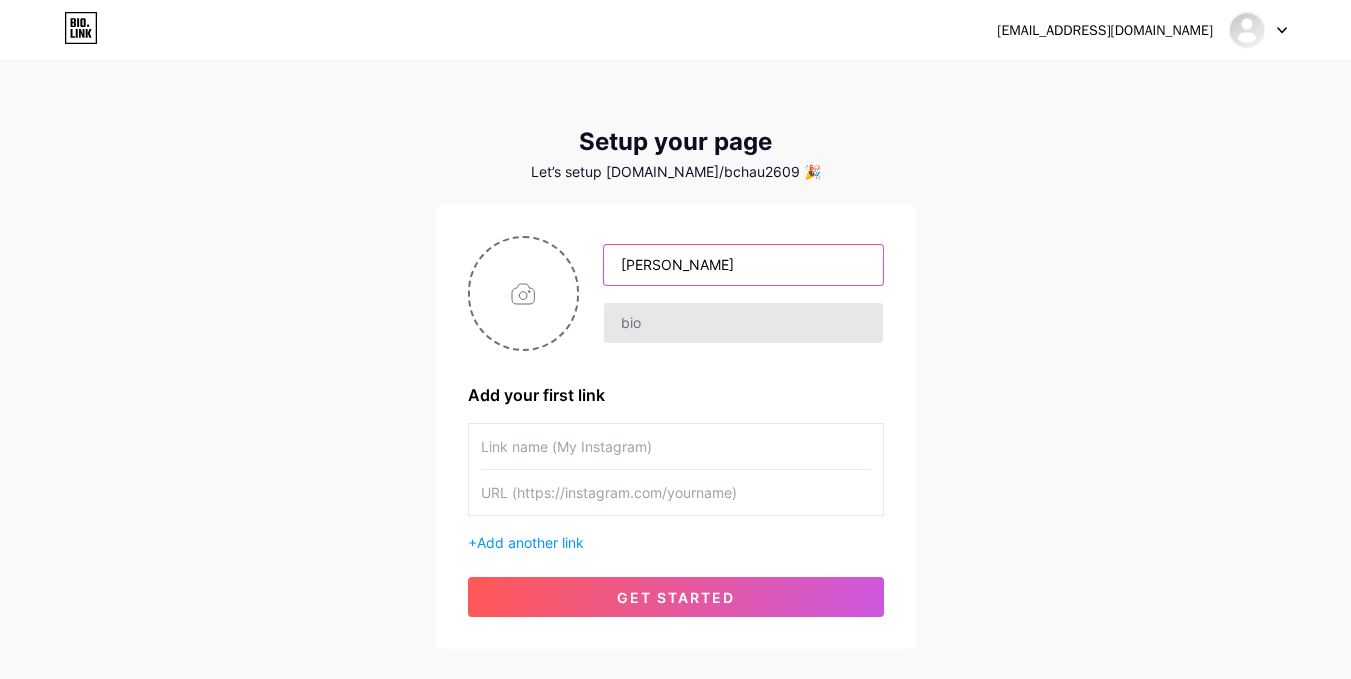 type on "[PERSON_NAME]" 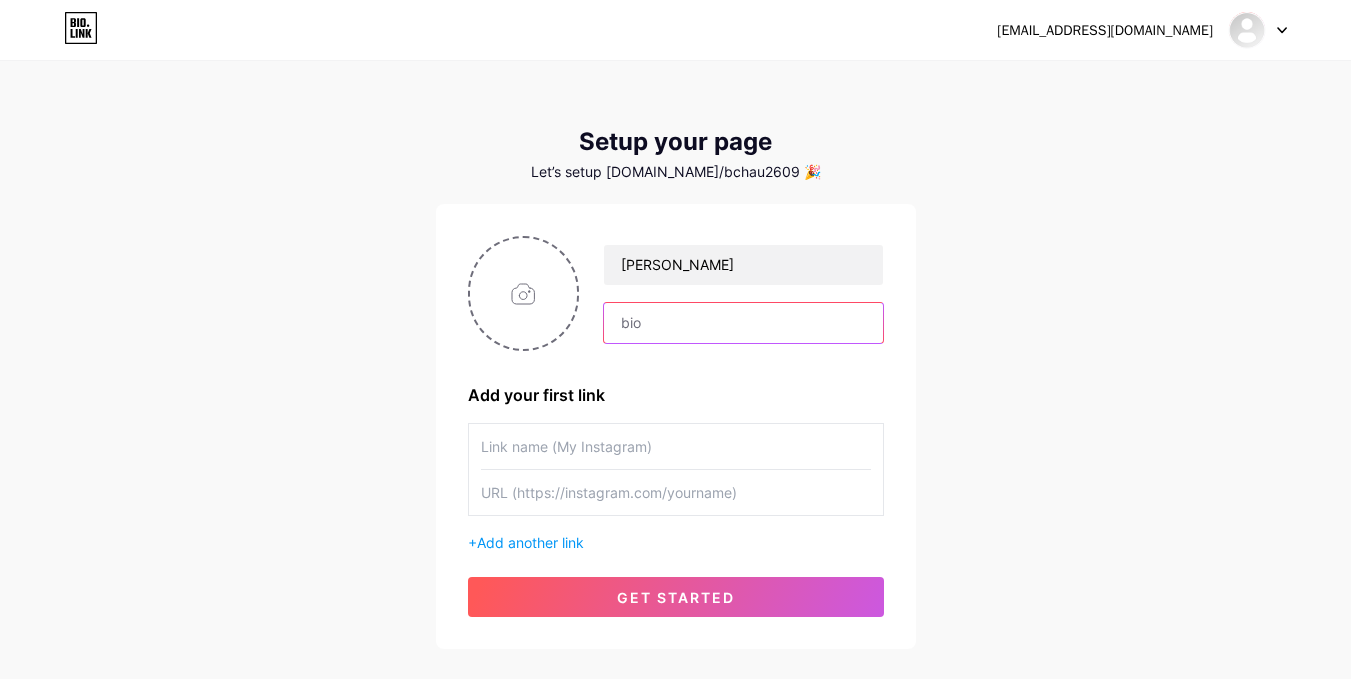 click at bounding box center (743, 323) 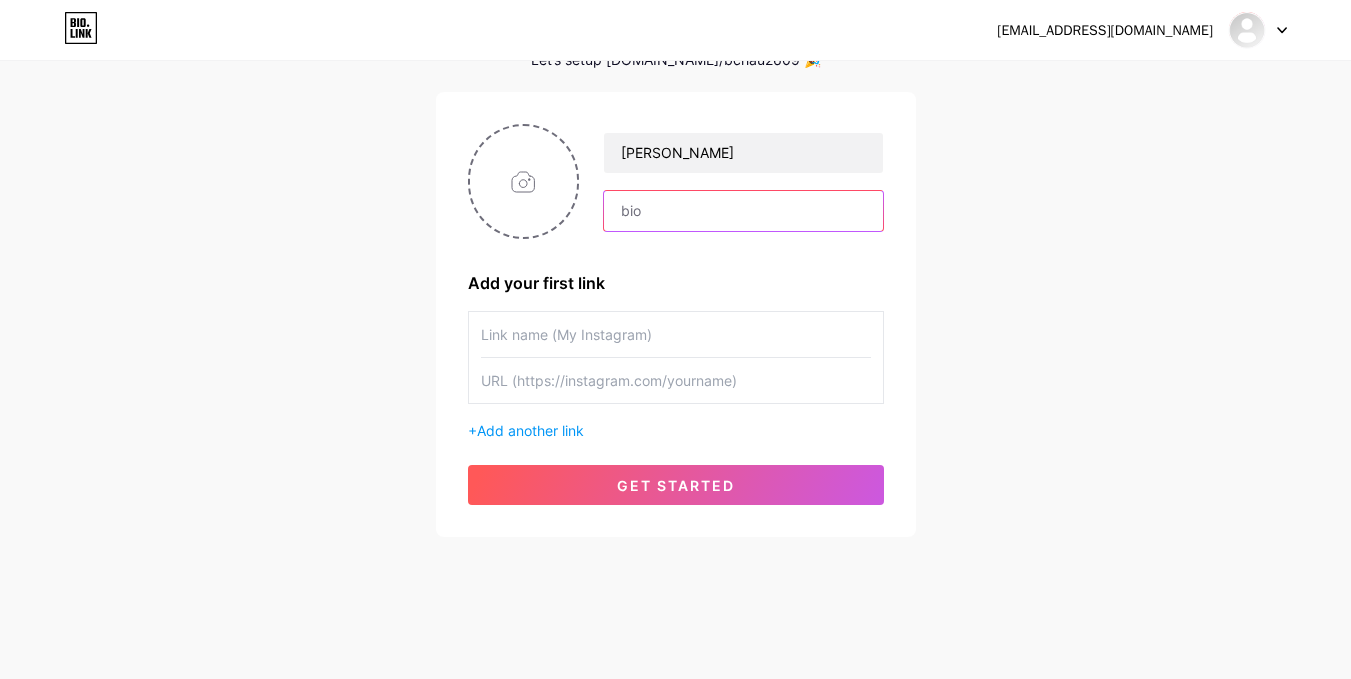 scroll, scrollTop: 114, scrollLeft: 0, axis: vertical 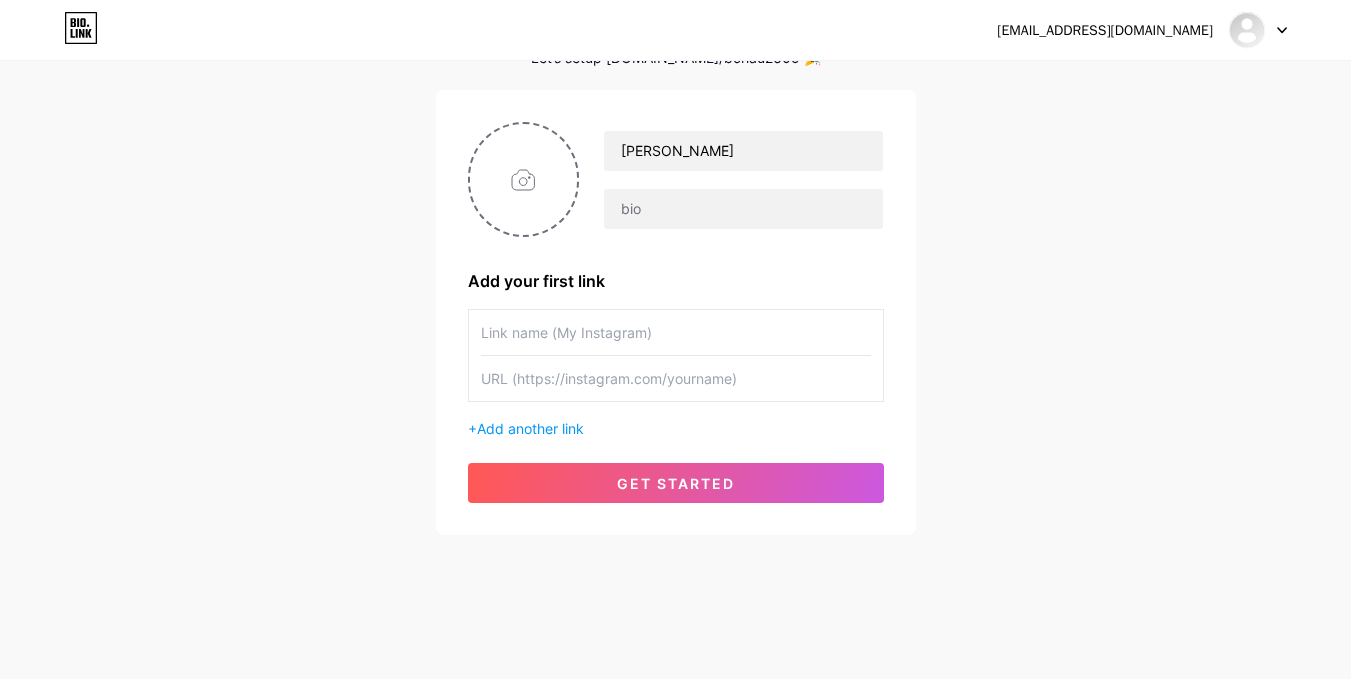 click at bounding box center (676, 332) 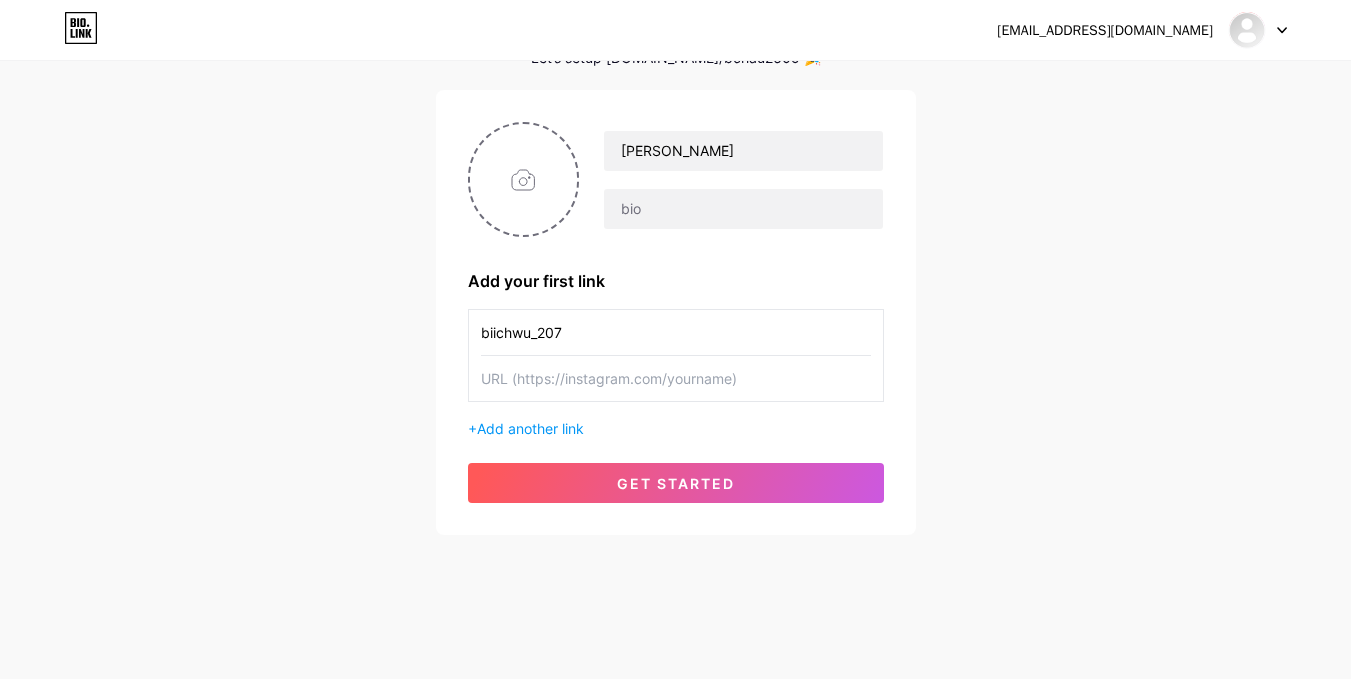 type on "biichwu_207" 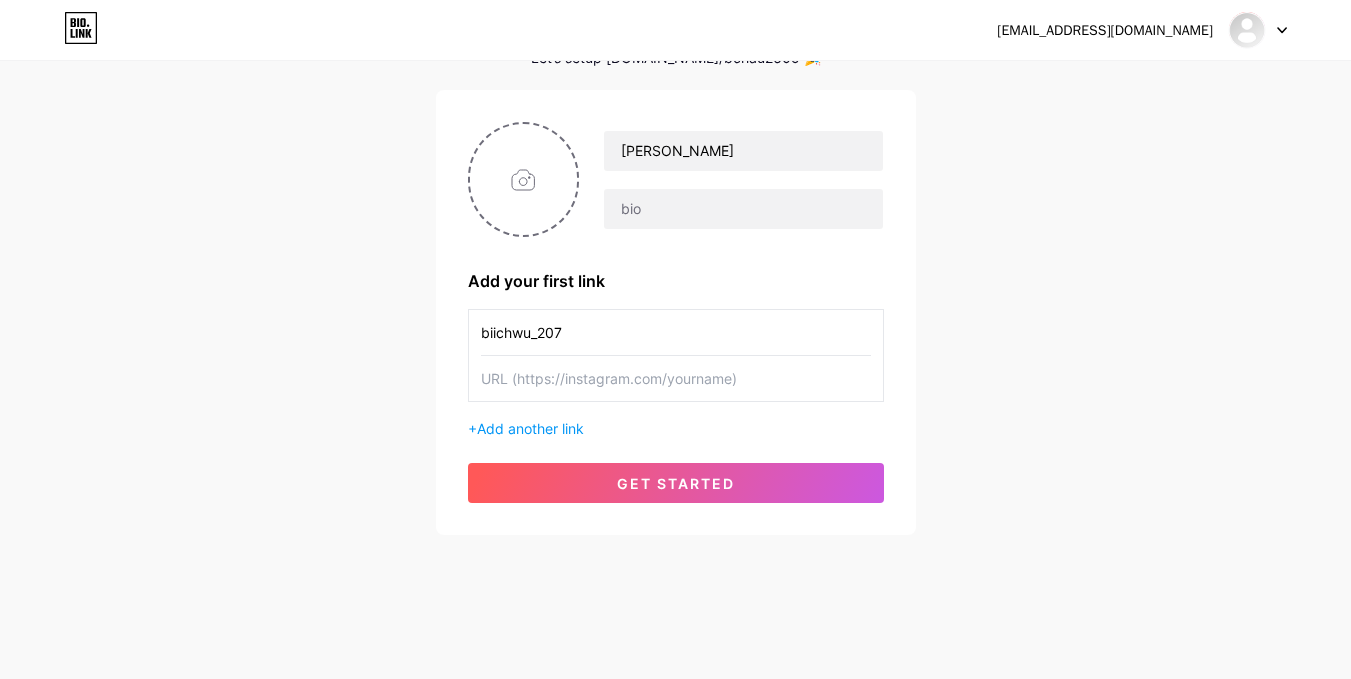 paste on "[URL][DOMAIN_NAME]" 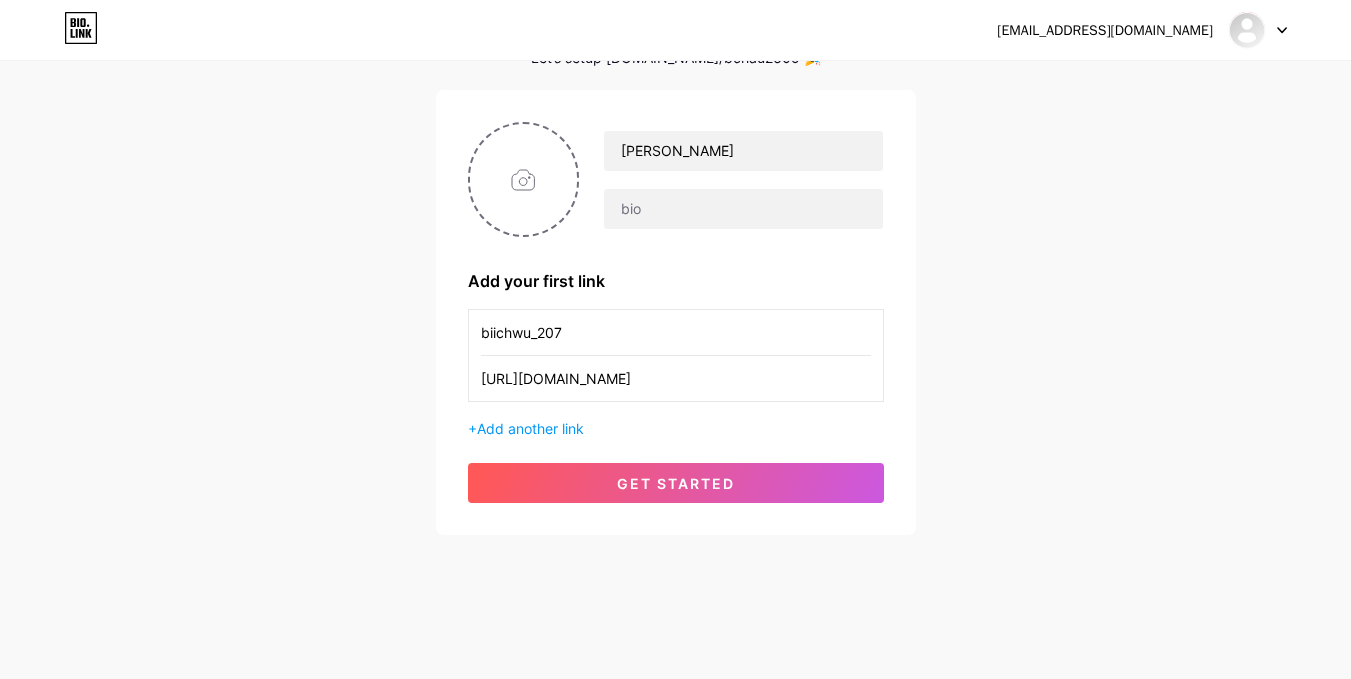 scroll, scrollTop: 0, scrollLeft: 69, axis: horizontal 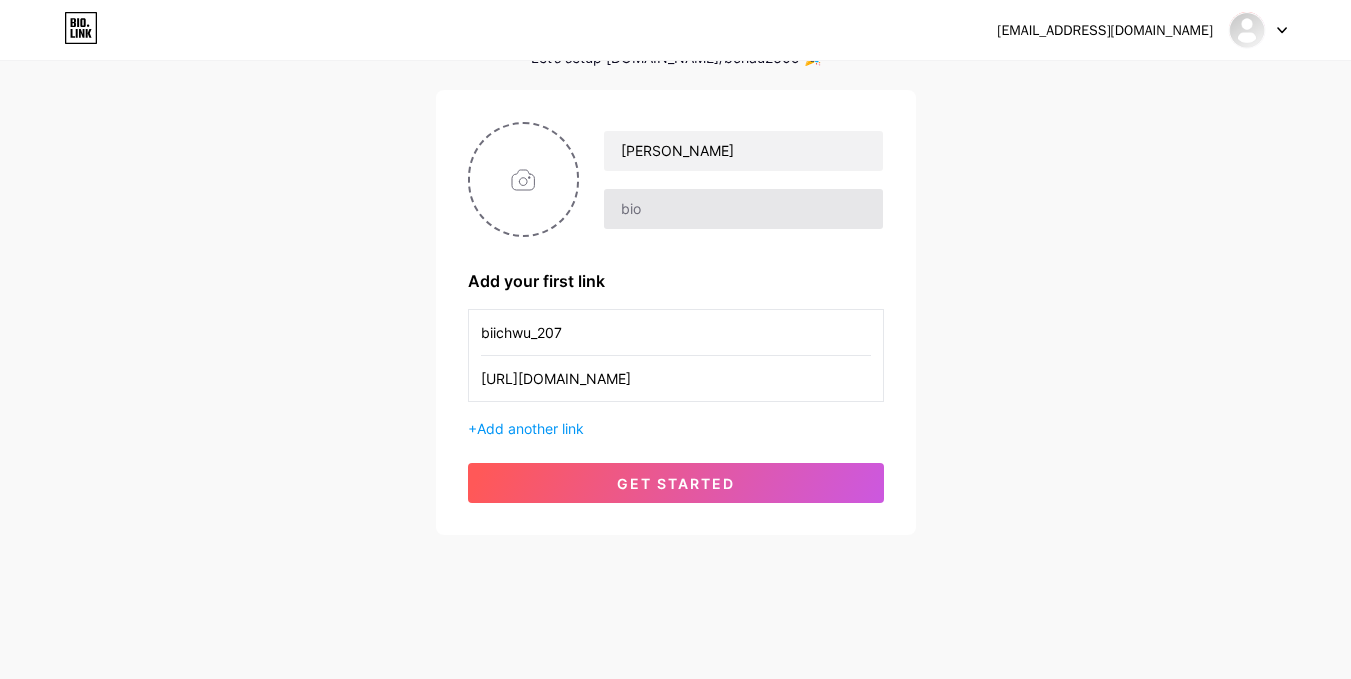 type on "[URL][DOMAIN_NAME]" 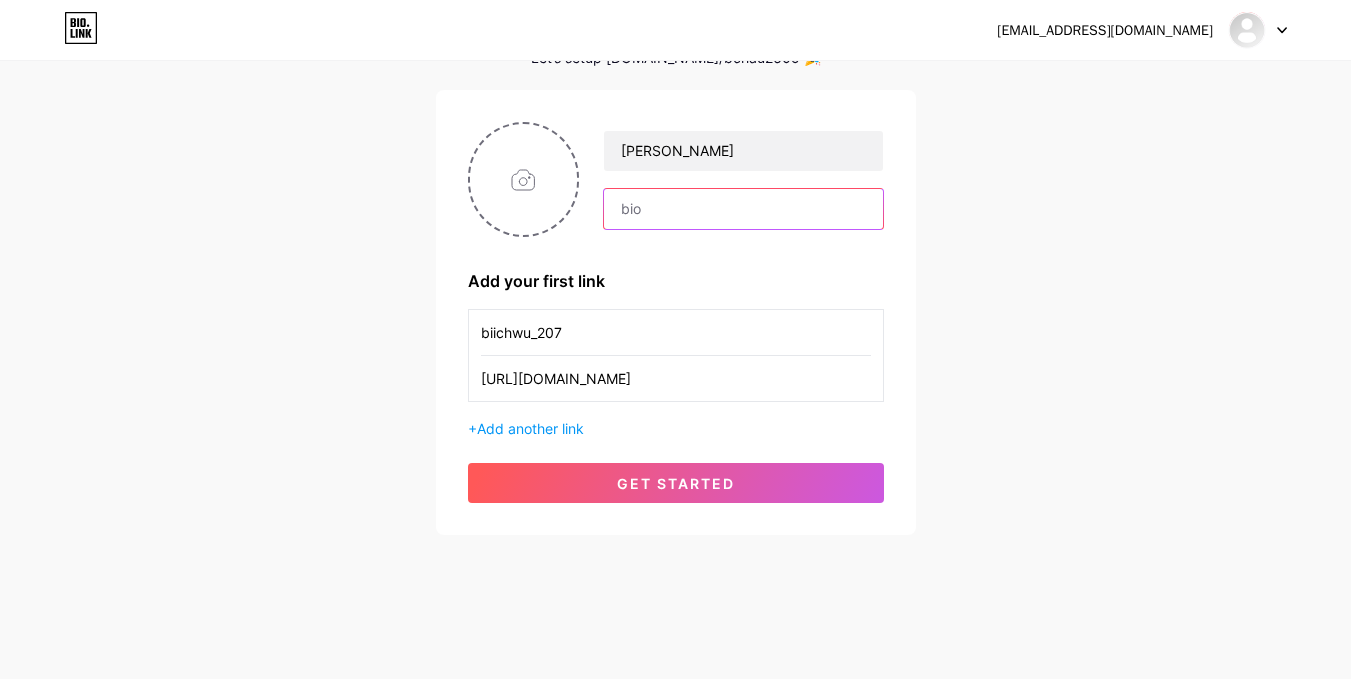 scroll, scrollTop: 0, scrollLeft: 0, axis: both 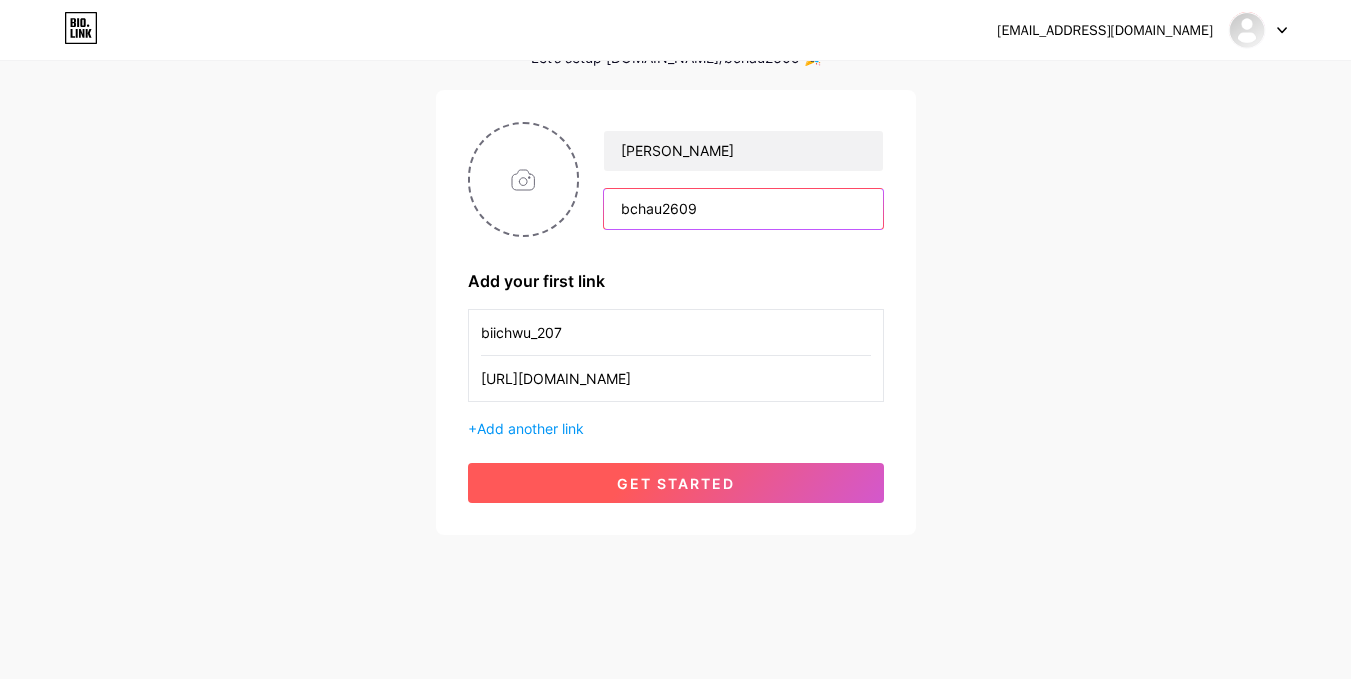 type on "bchau2609" 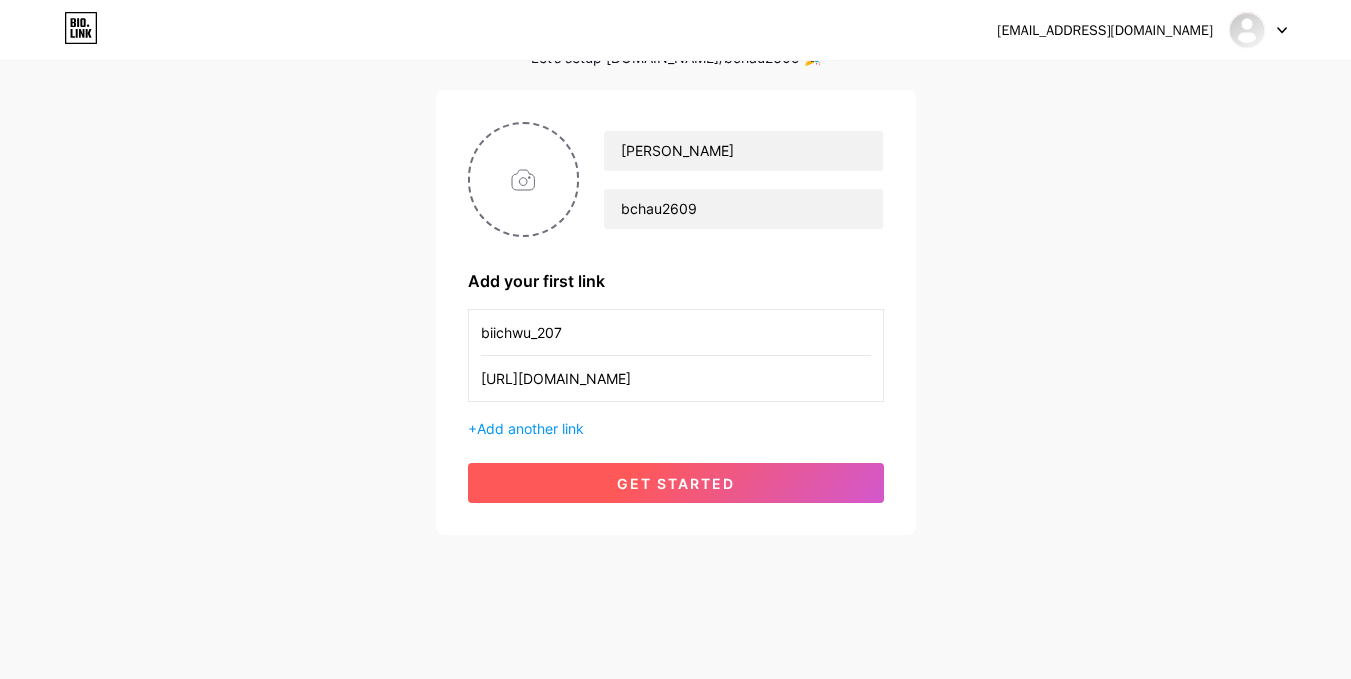 click on "get started" at bounding box center (676, 483) 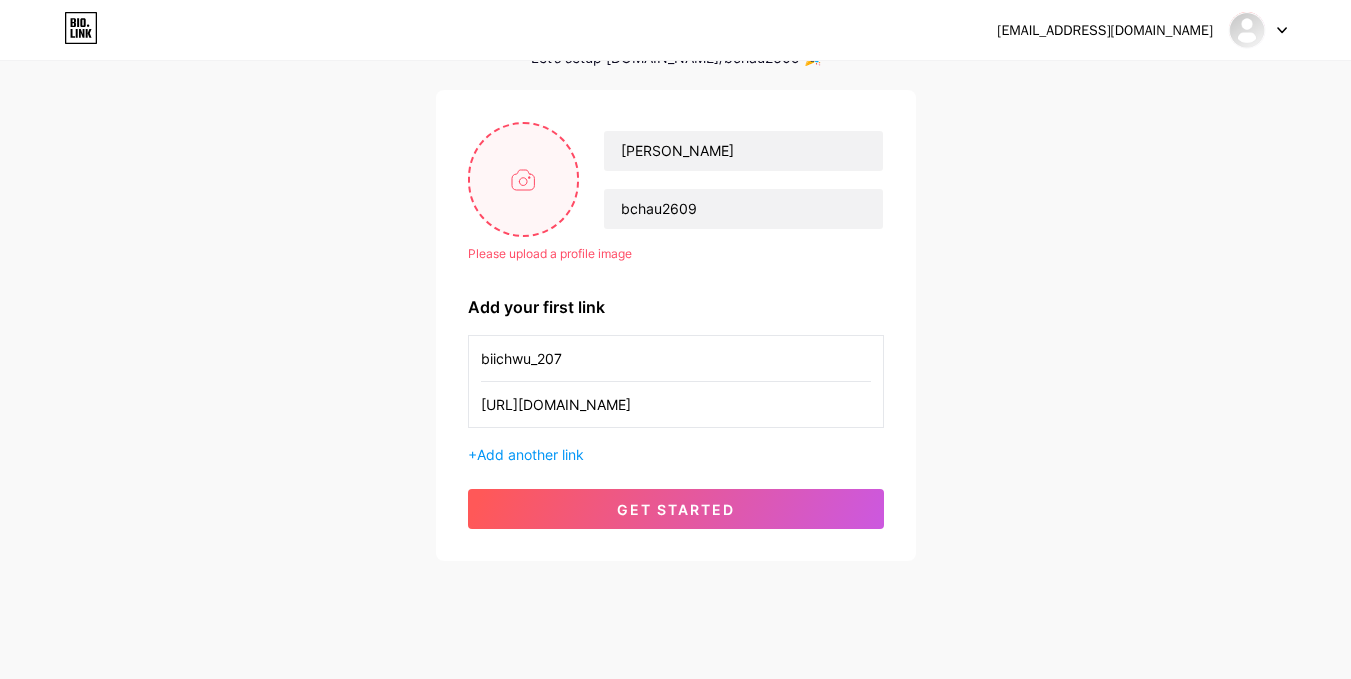 click at bounding box center [524, 179] 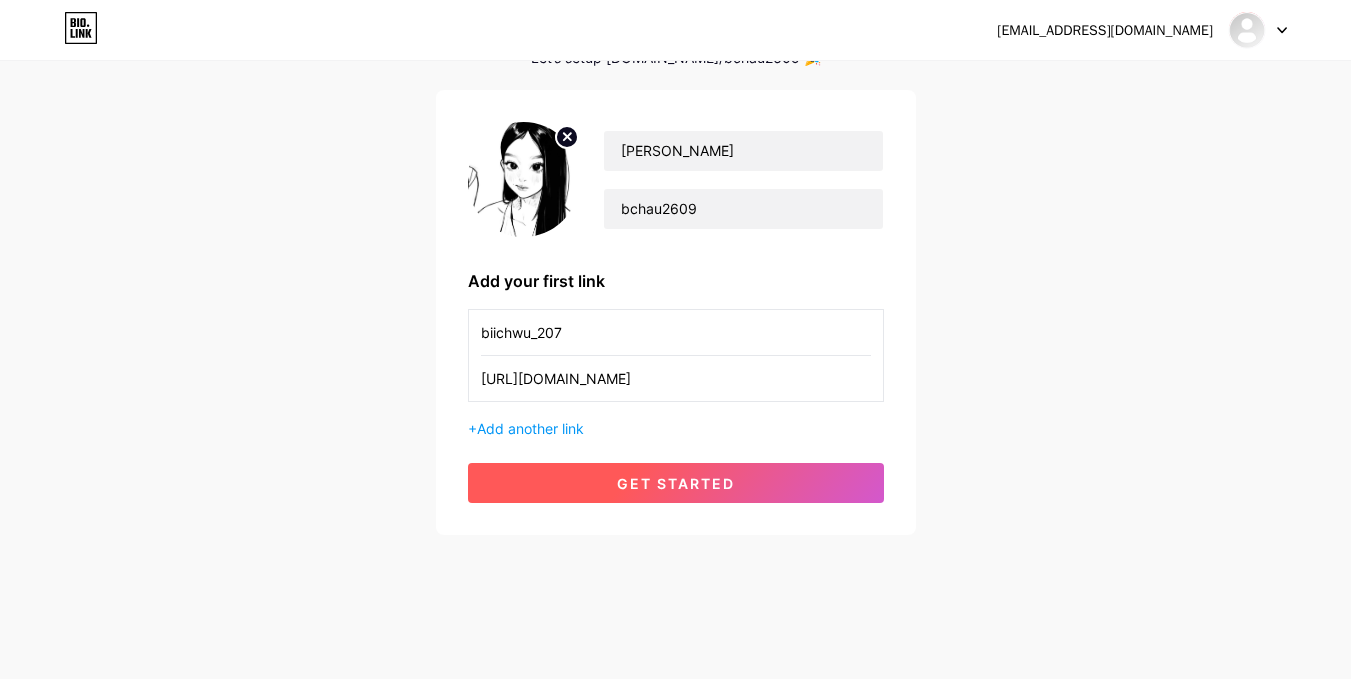 click on "get started" at bounding box center [676, 483] 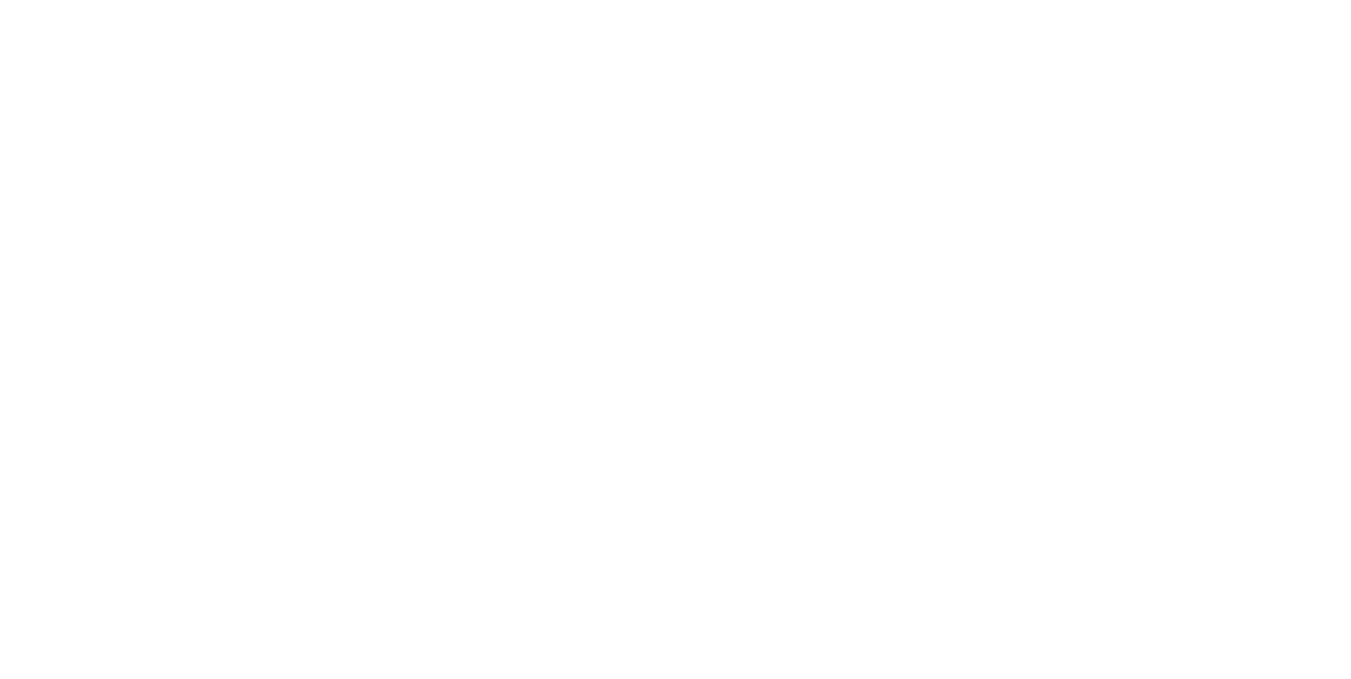 scroll, scrollTop: 0, scrollLeft: 0, axis: both 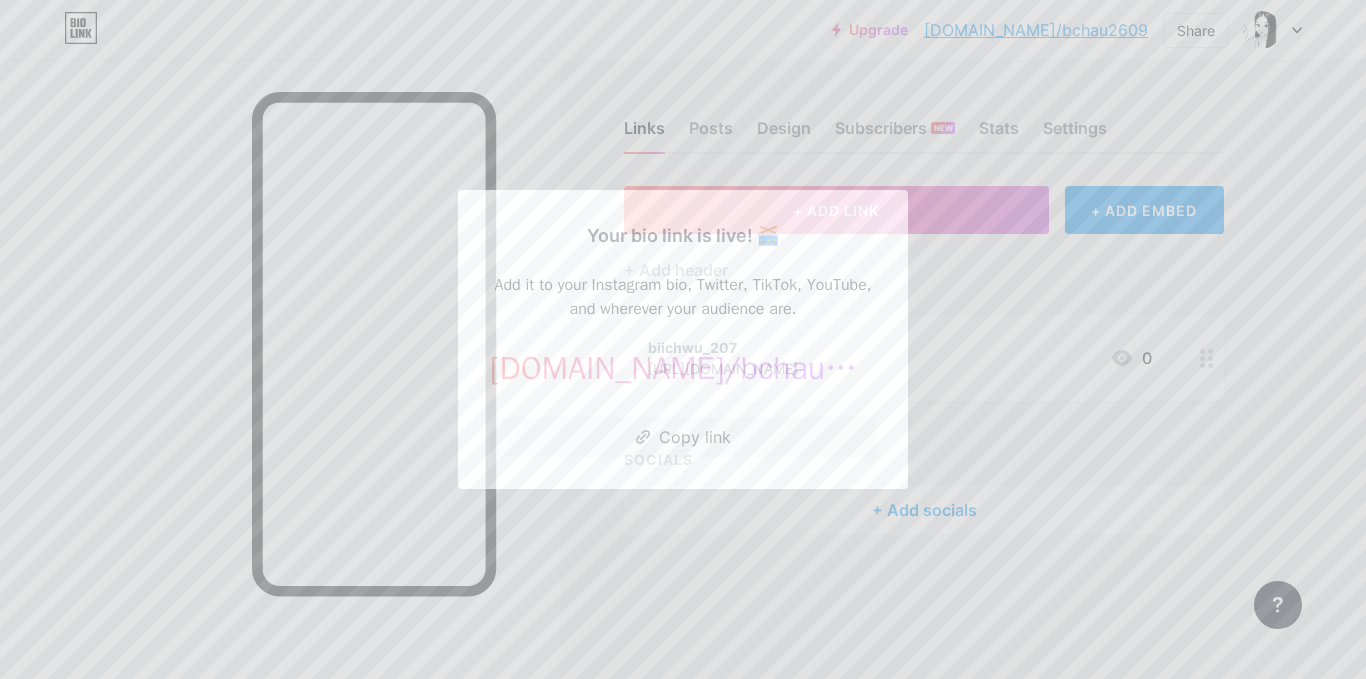 click at bounding box center (683, 339) 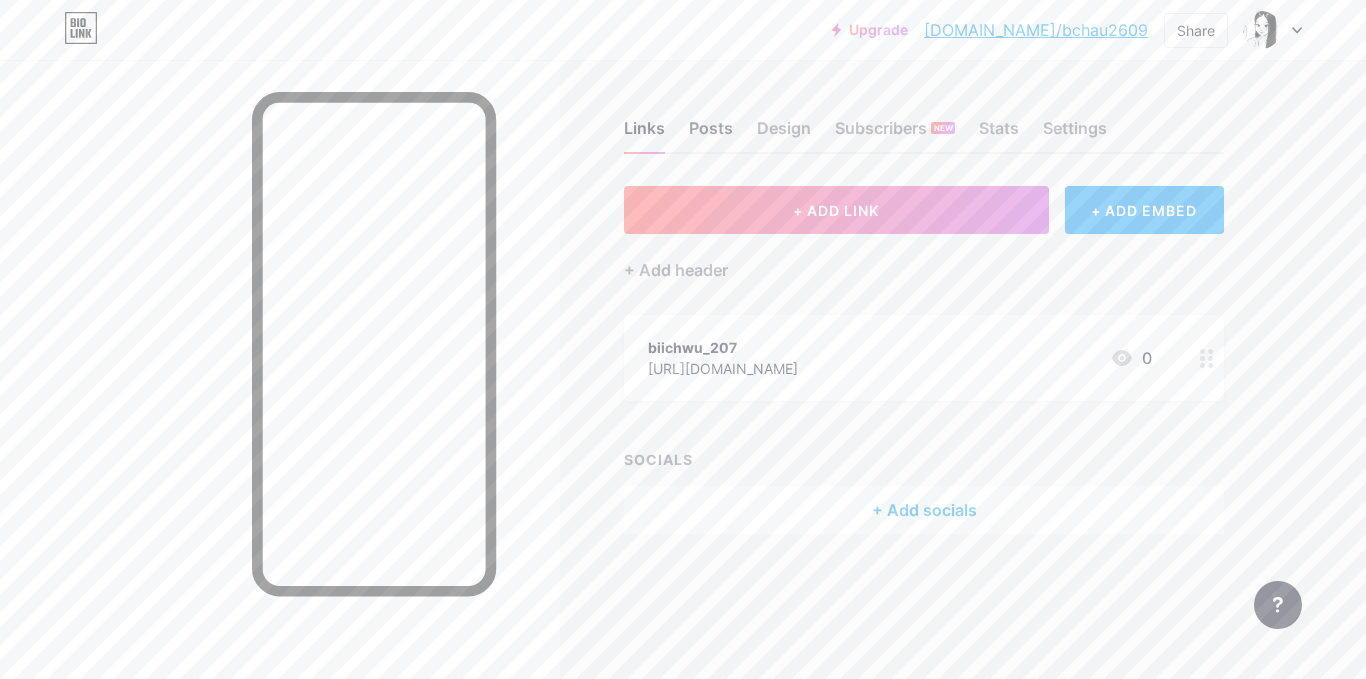 click on "Posts" at bounding box center (711, 134) 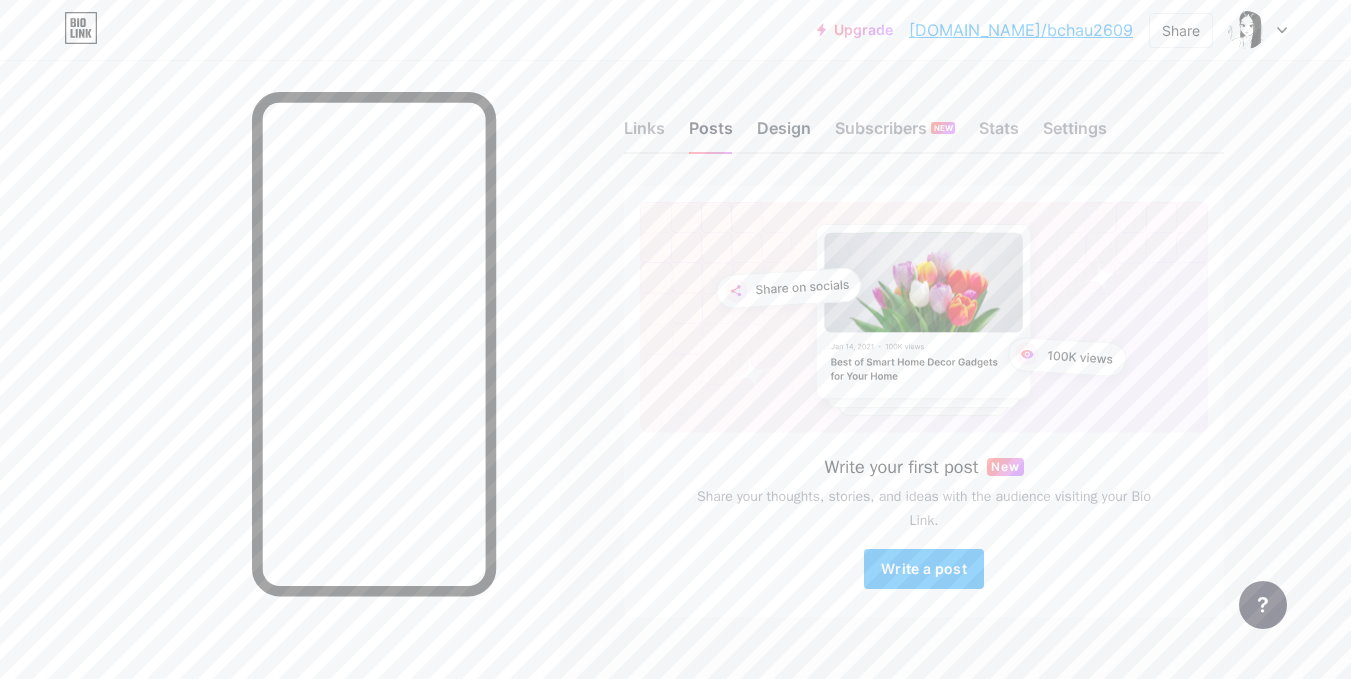 click on "Design" at bounding box center (784, 134) 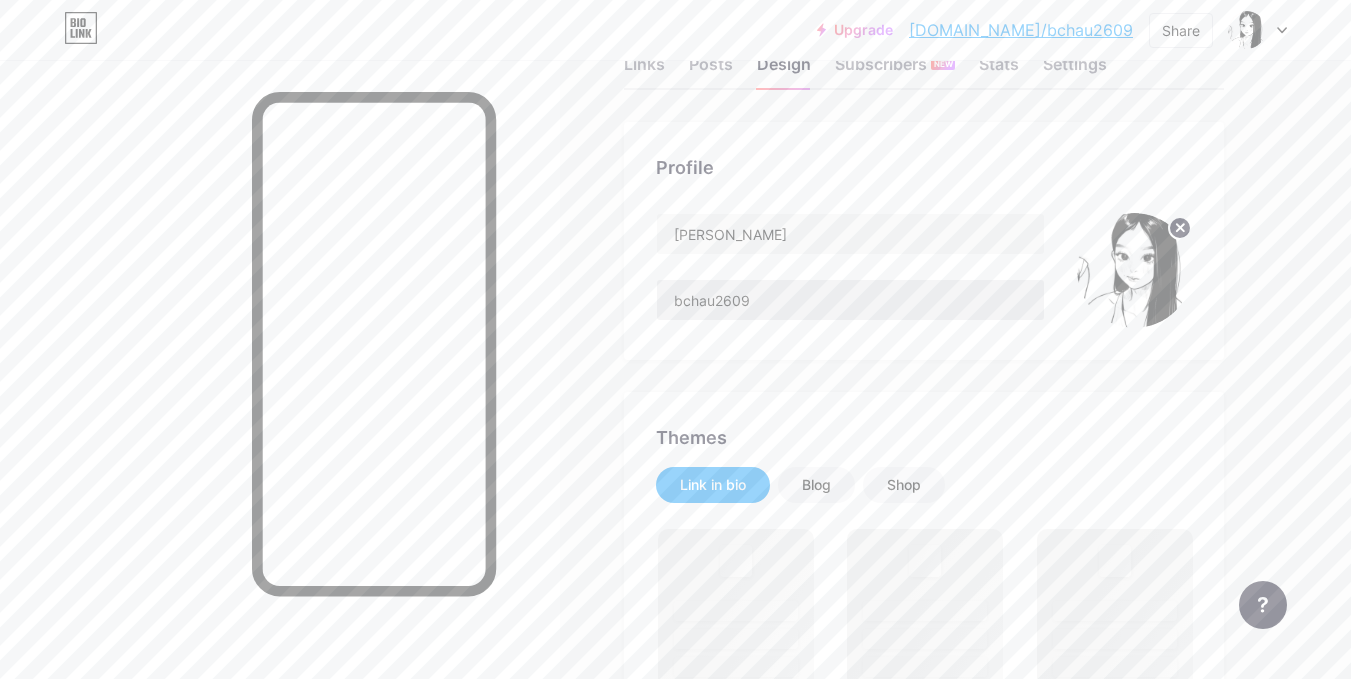 scroll, scrollTop: 100, scrollLeft: 0, axis: vertical 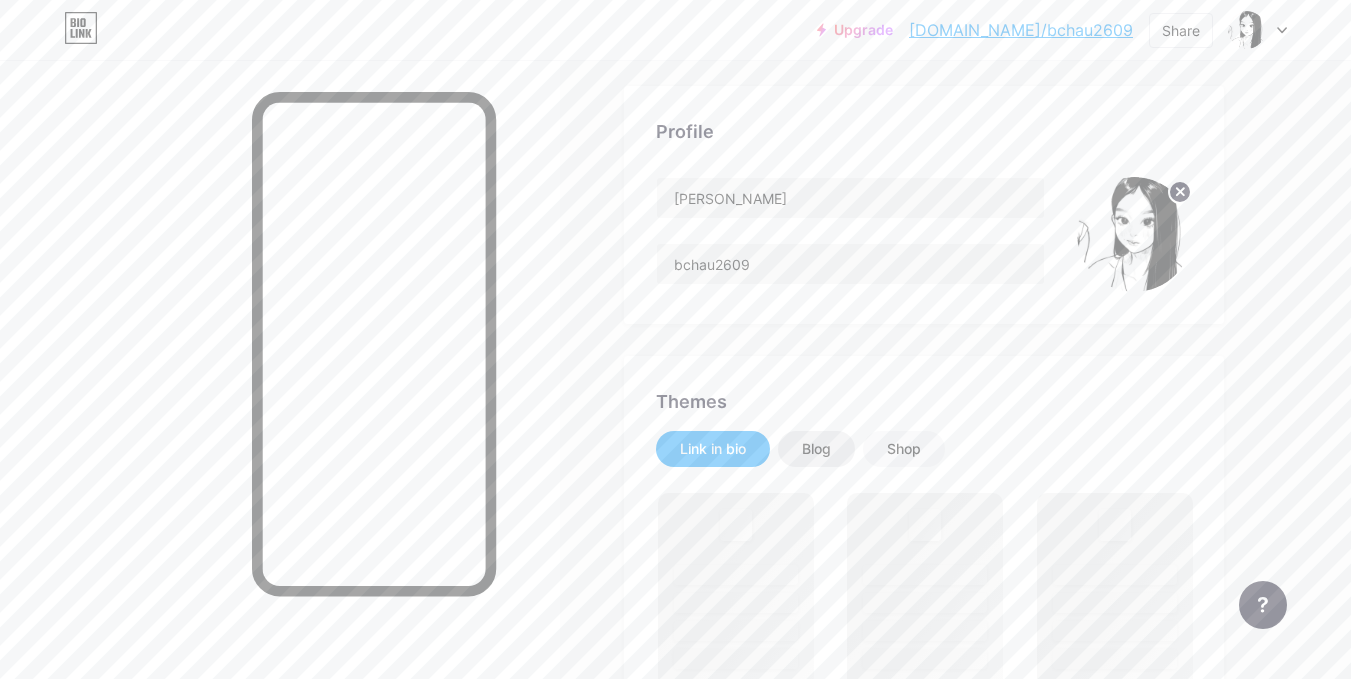 click on "Blog" at bounding box center [816, 449] 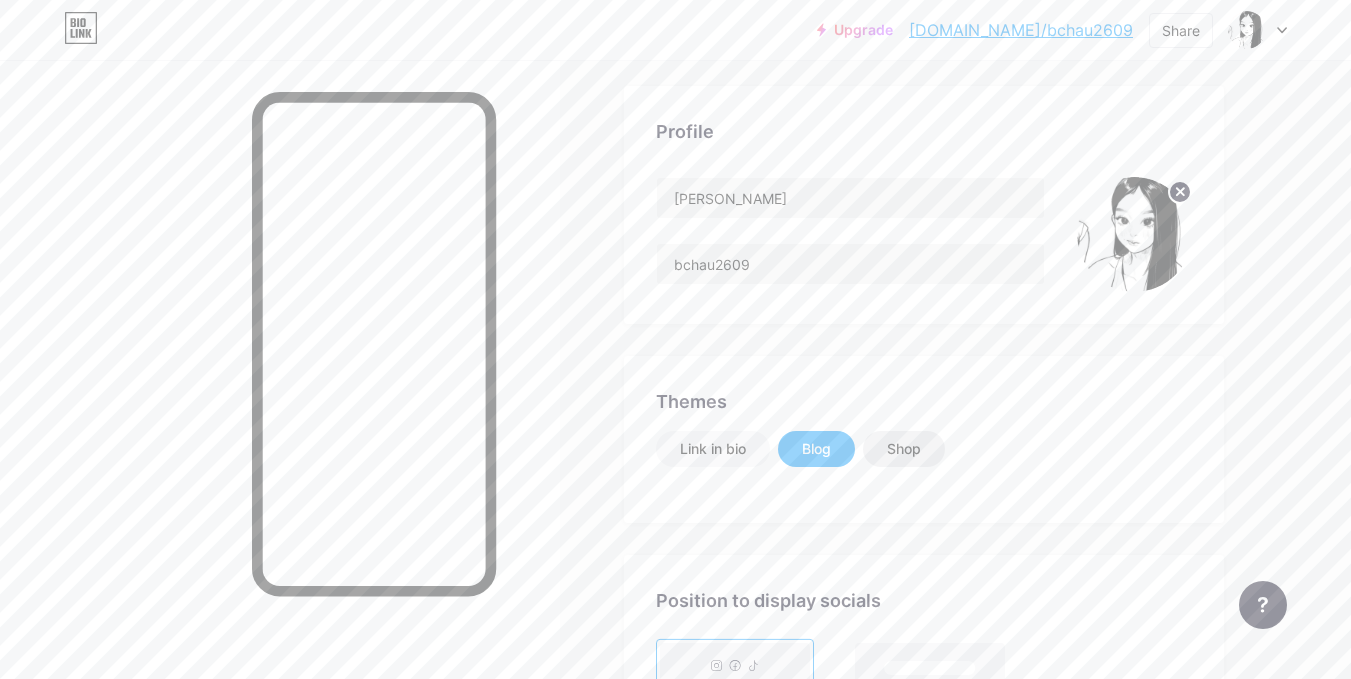 click on "Shop" at bounding box center [904, 449] 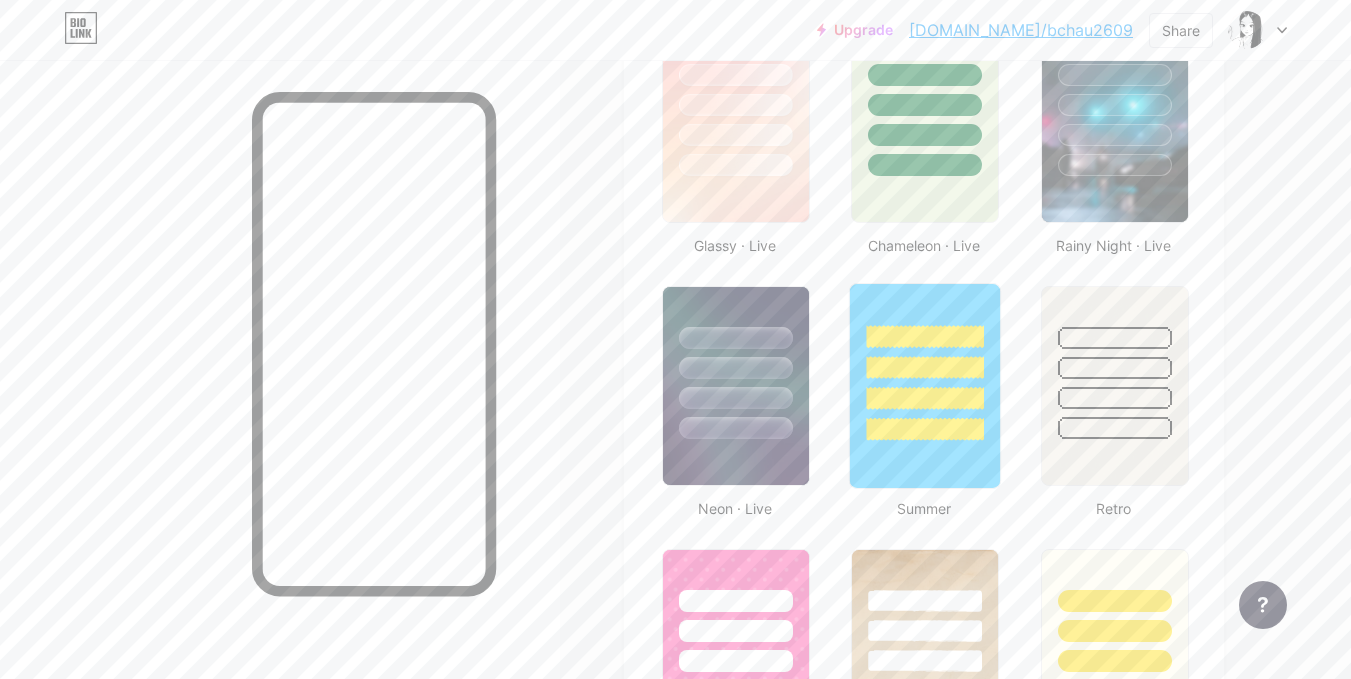 scroll, scrollTop: 1000, scrollLeft: 0, axis: vertical 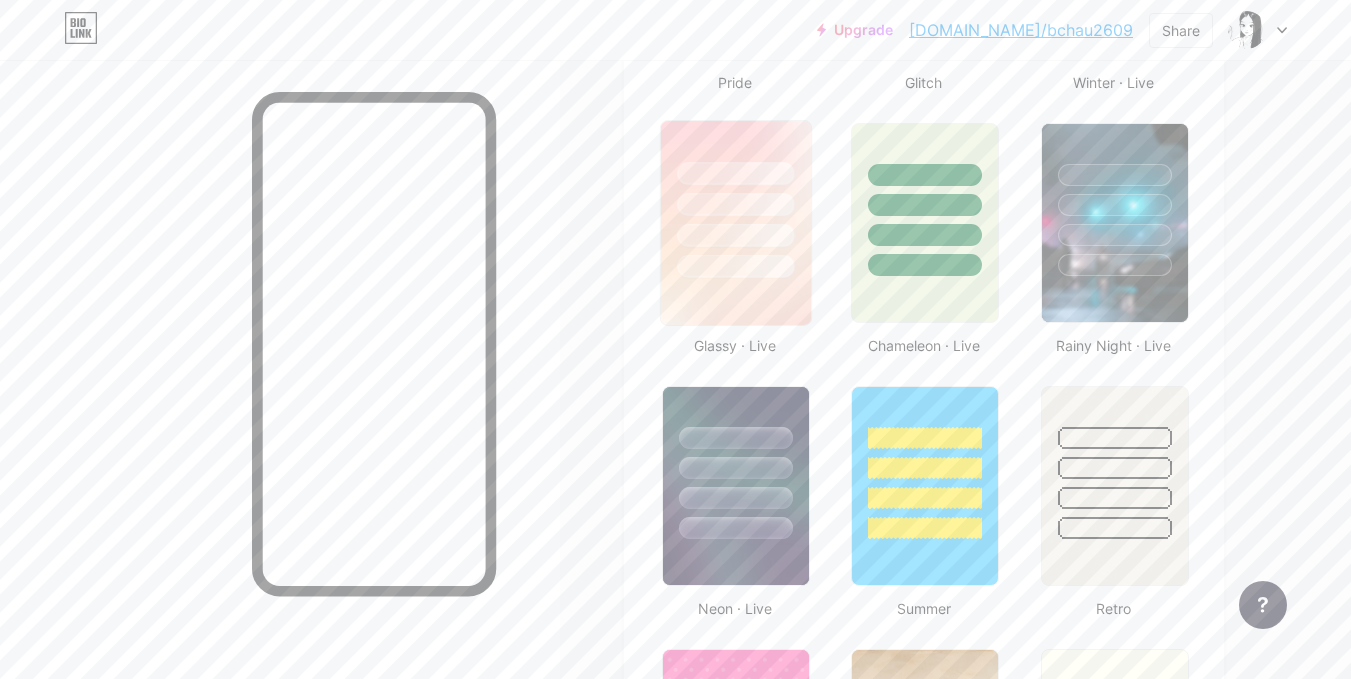 click at bounding box center [735, 235] 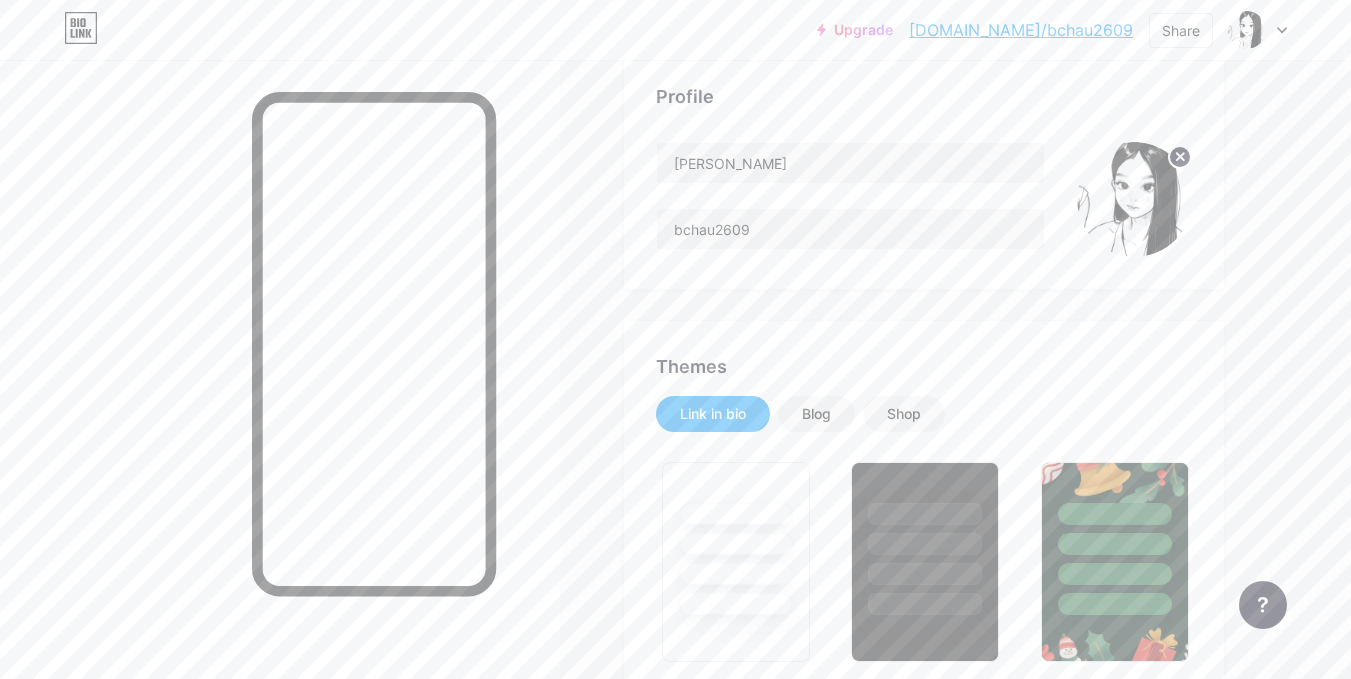 scroll, scrollTop: 100, scrollLeft: 0, axis: vertical 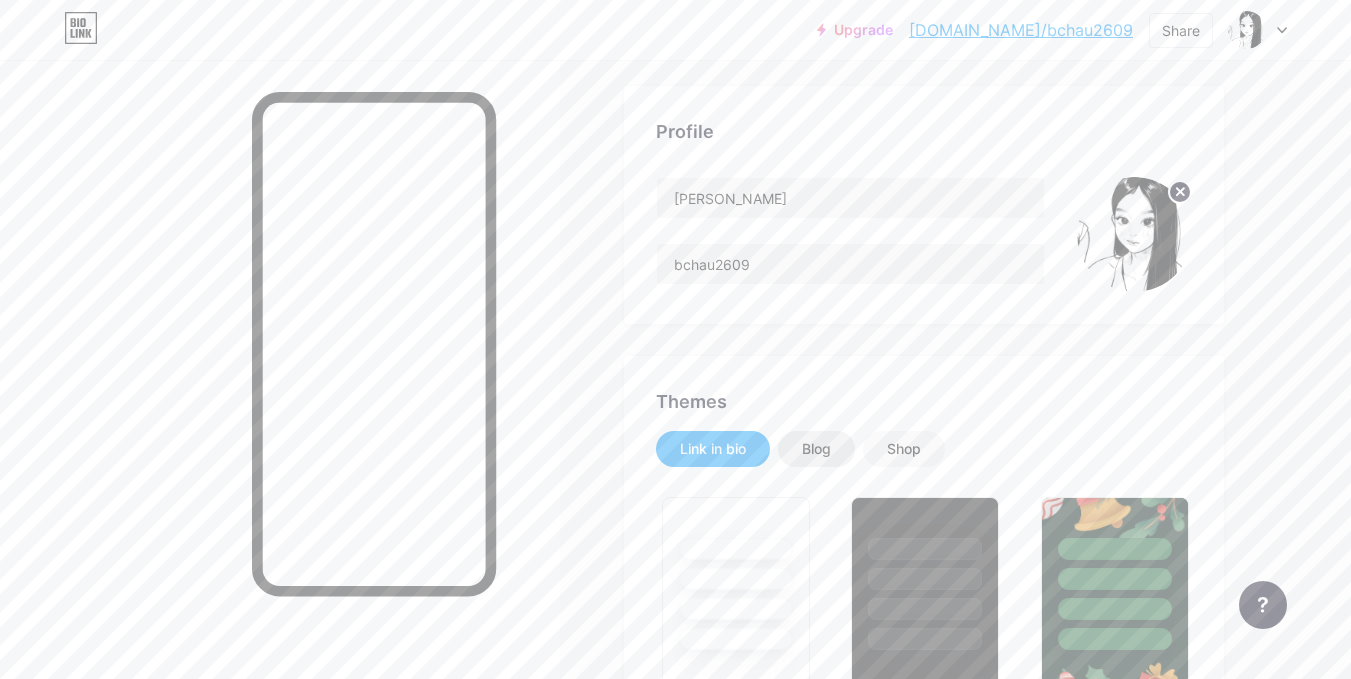 click on "Blog" at bounding box center (816, 449) 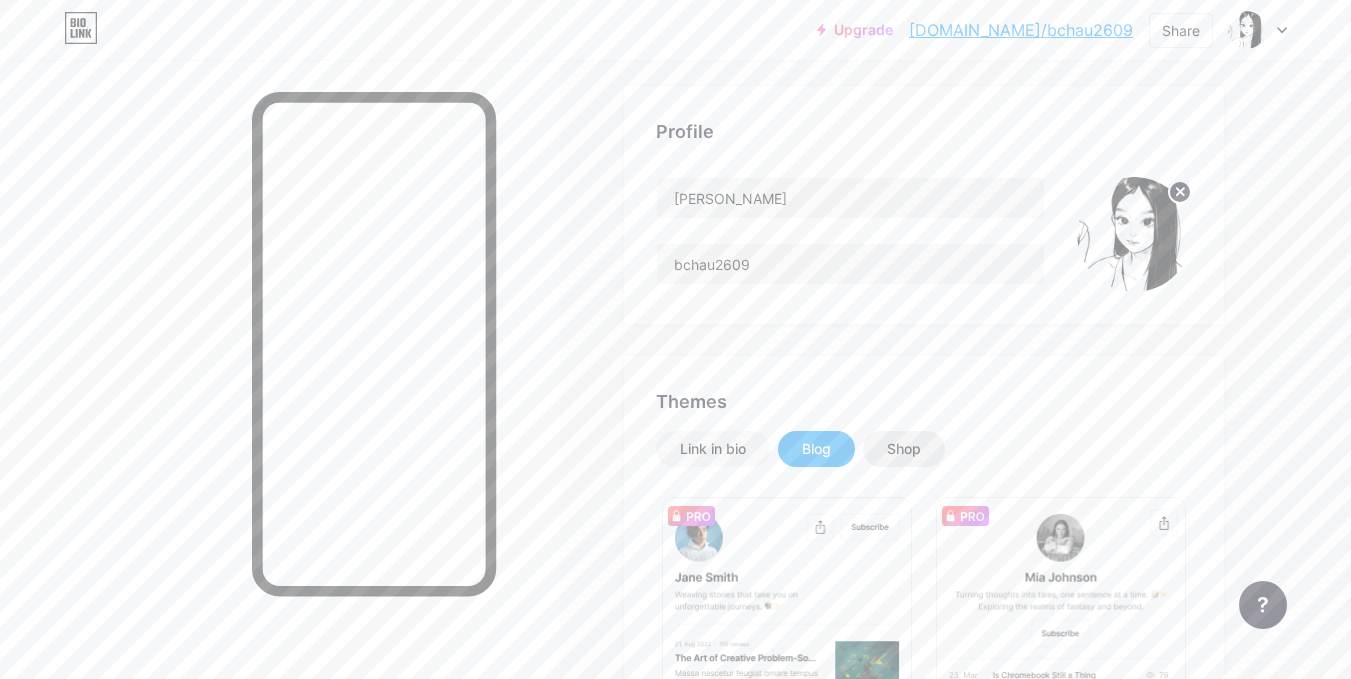 click on "Shop" at bounding box center [904, 449] 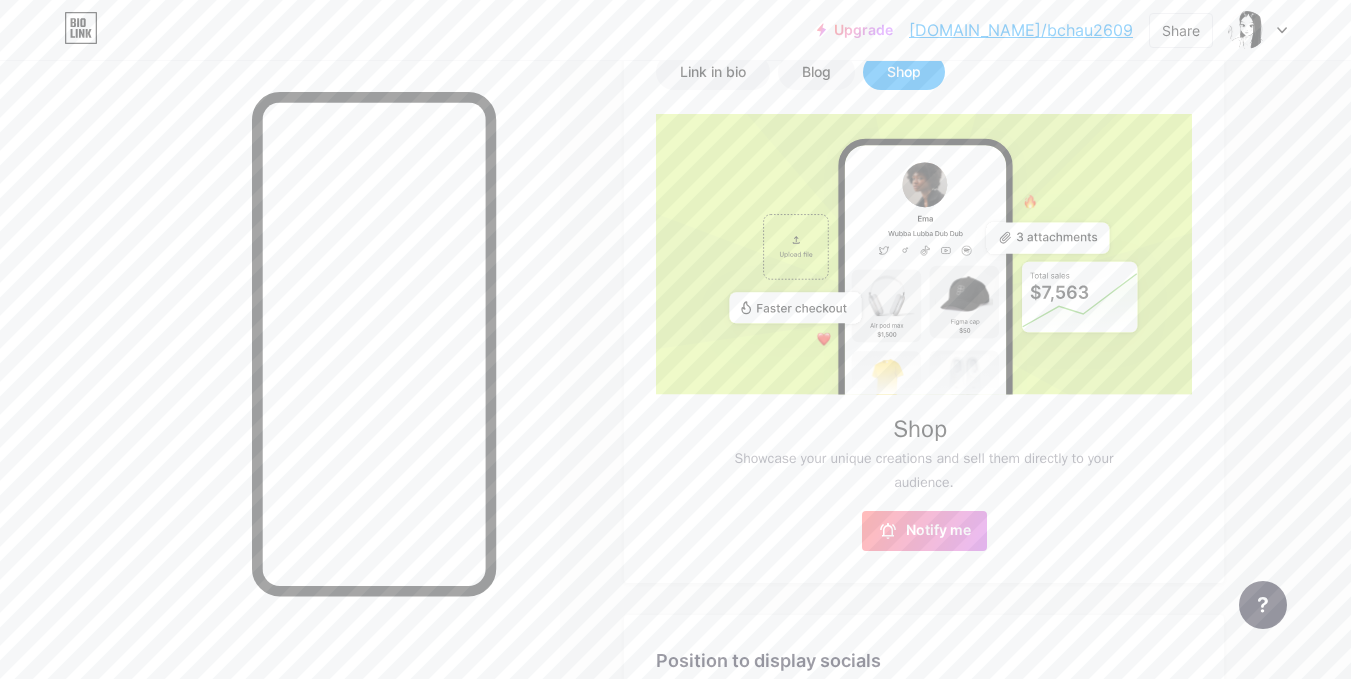 scroll, scrollTop: 575, scrollLeft: 0, axis: vertical 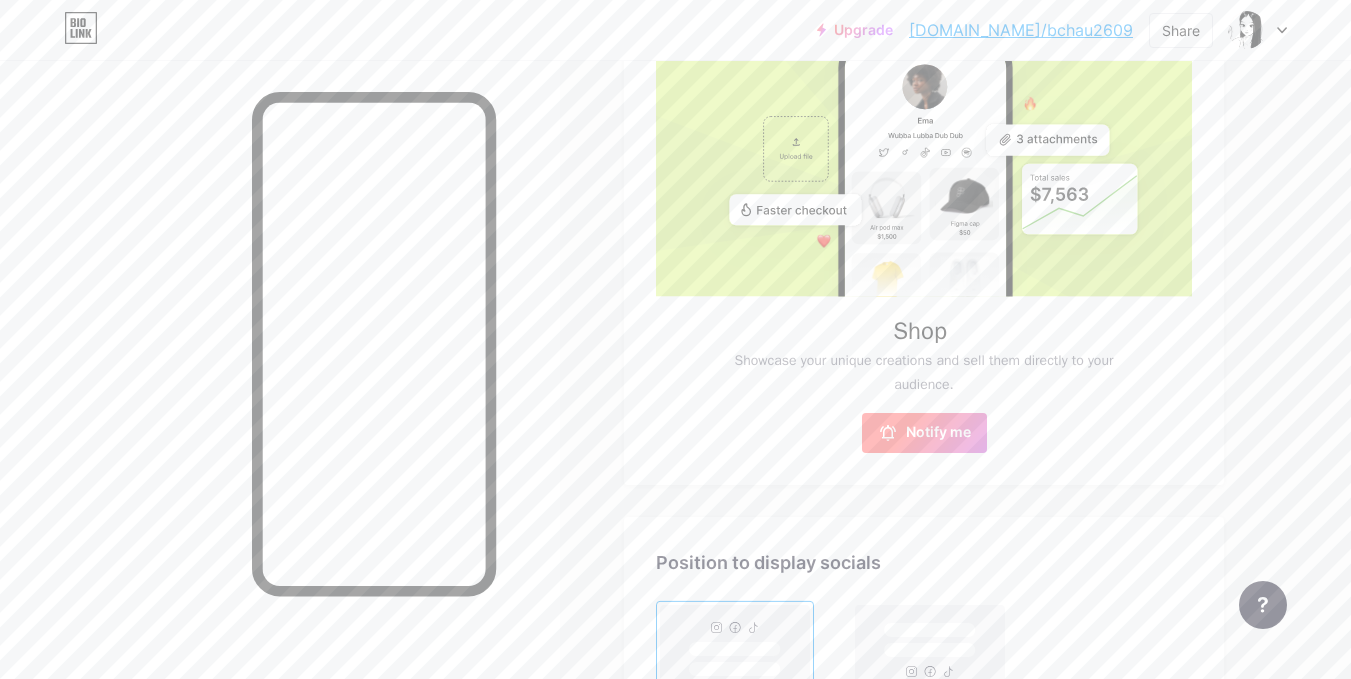 click on "Notify me" at bounding box center (924, 433) 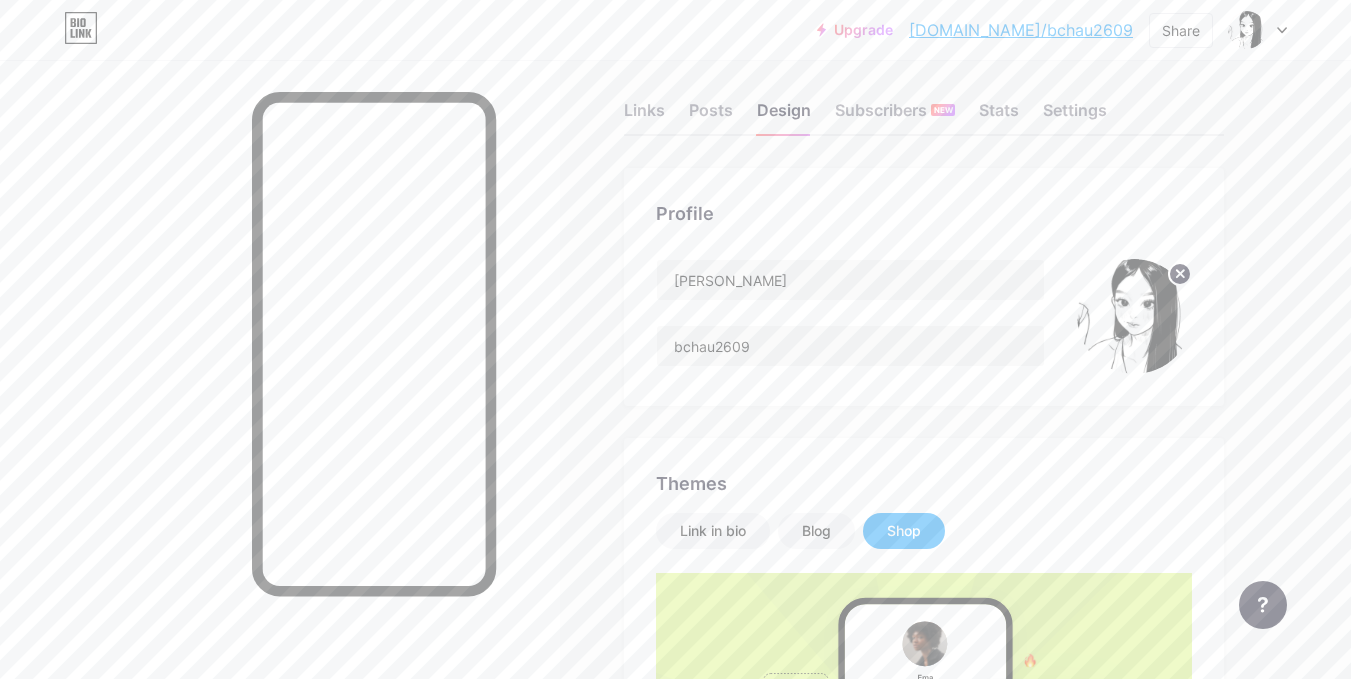 scroll, scrollTop: 0, scrollLeft: 0, axis: both 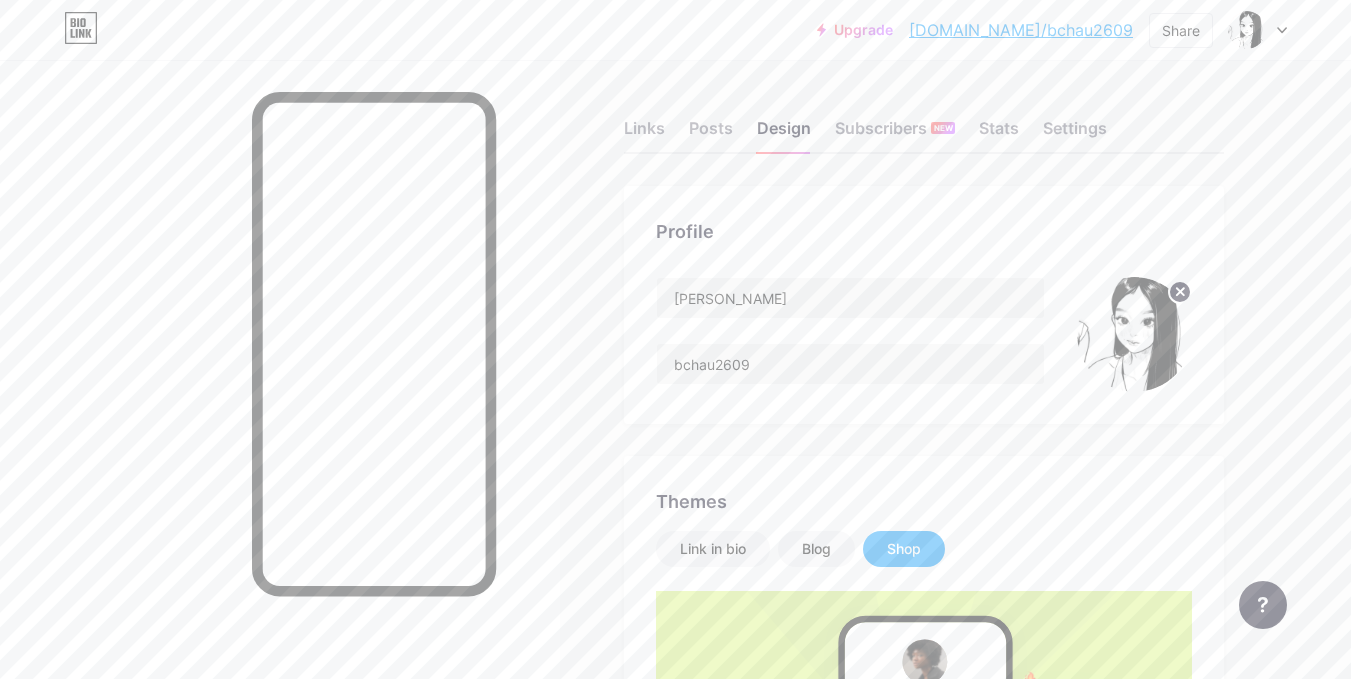 click on "Links
Posts
Design
Subscribers
NEW
Stats
Settings" at bounding box center [924, 119] 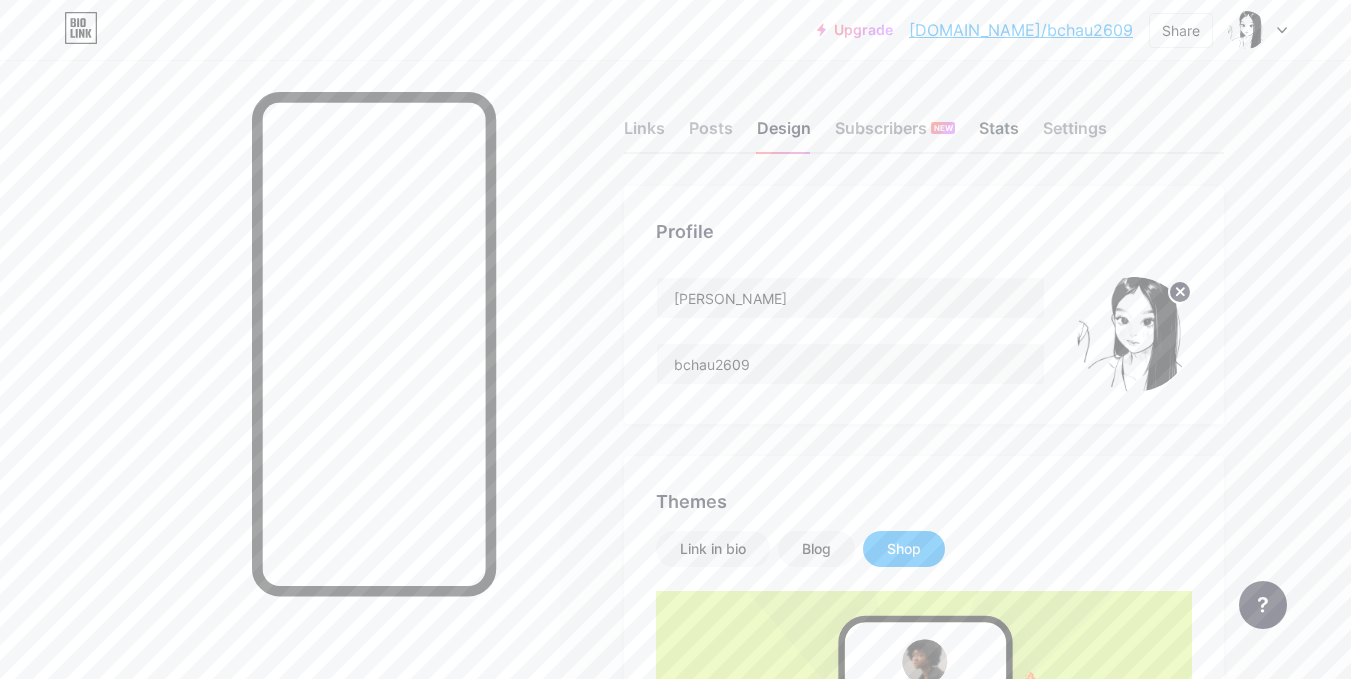 click on "Stats" at bounding box center [999, 134] 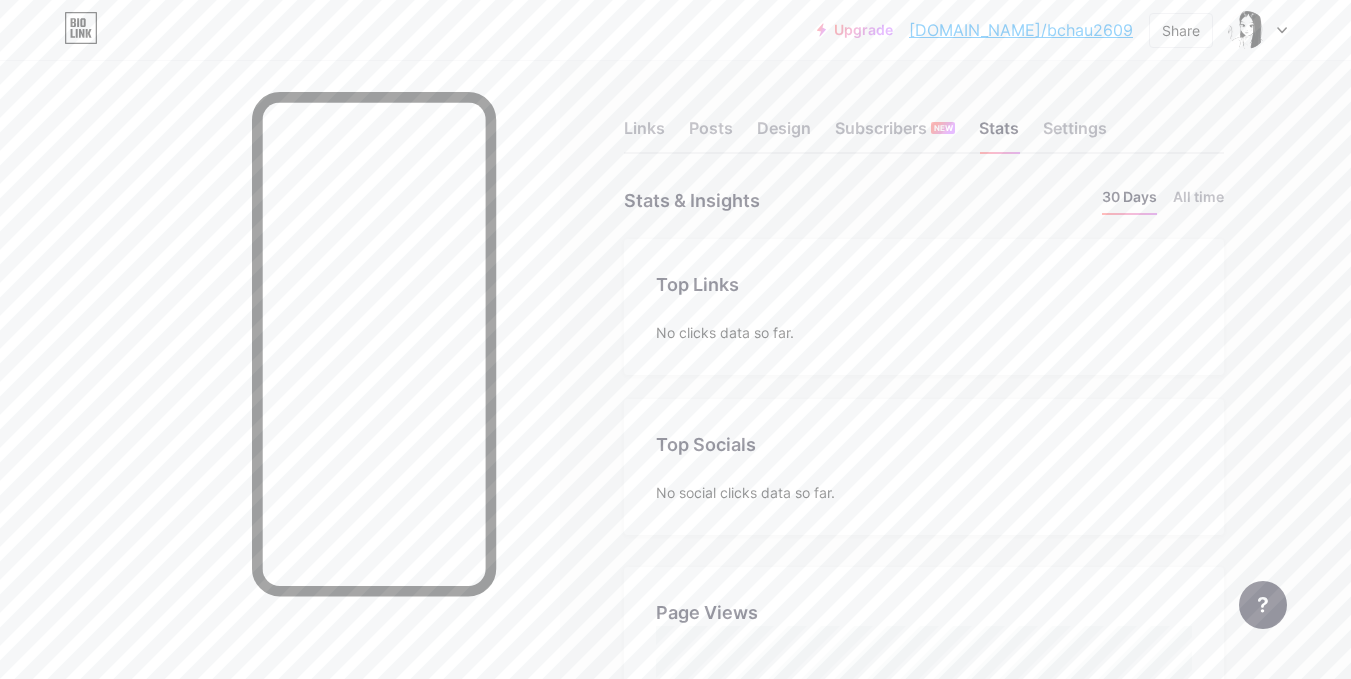 scroll, scrollTop: 999321, scrollLeft: 998649, axis: both 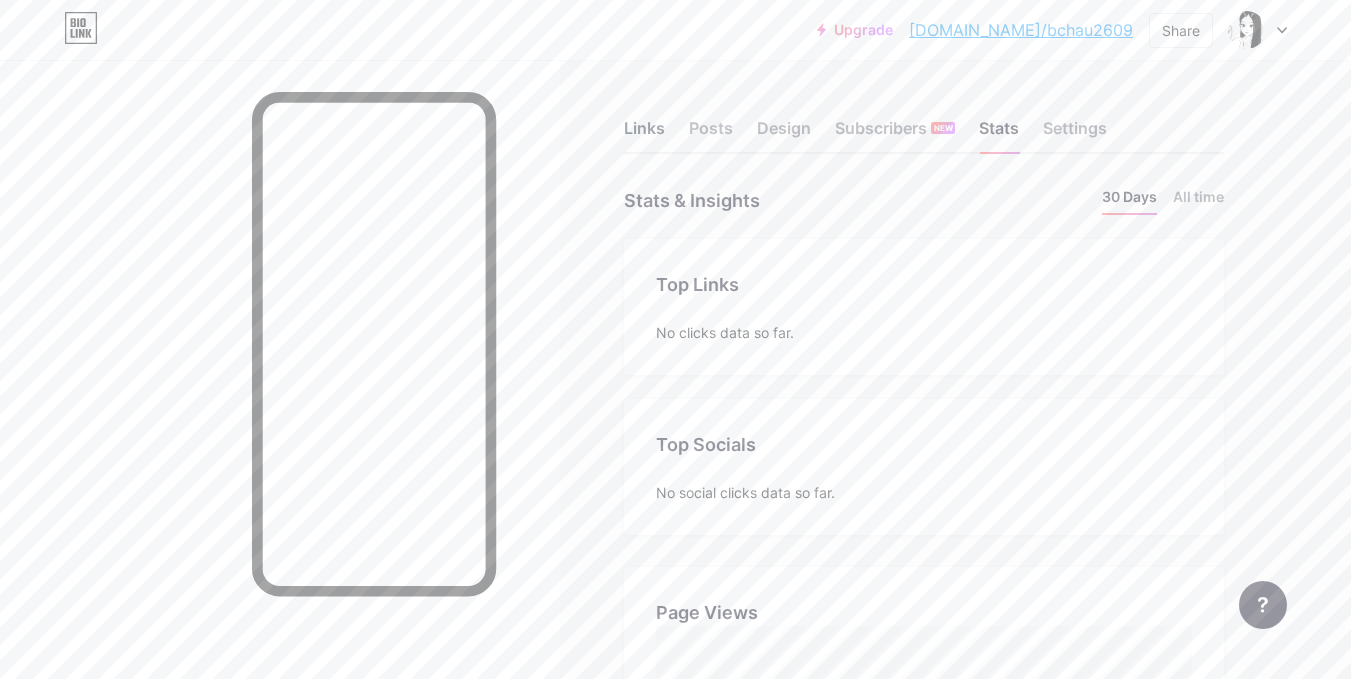 click on "Links" at bounding box center [644, 134] 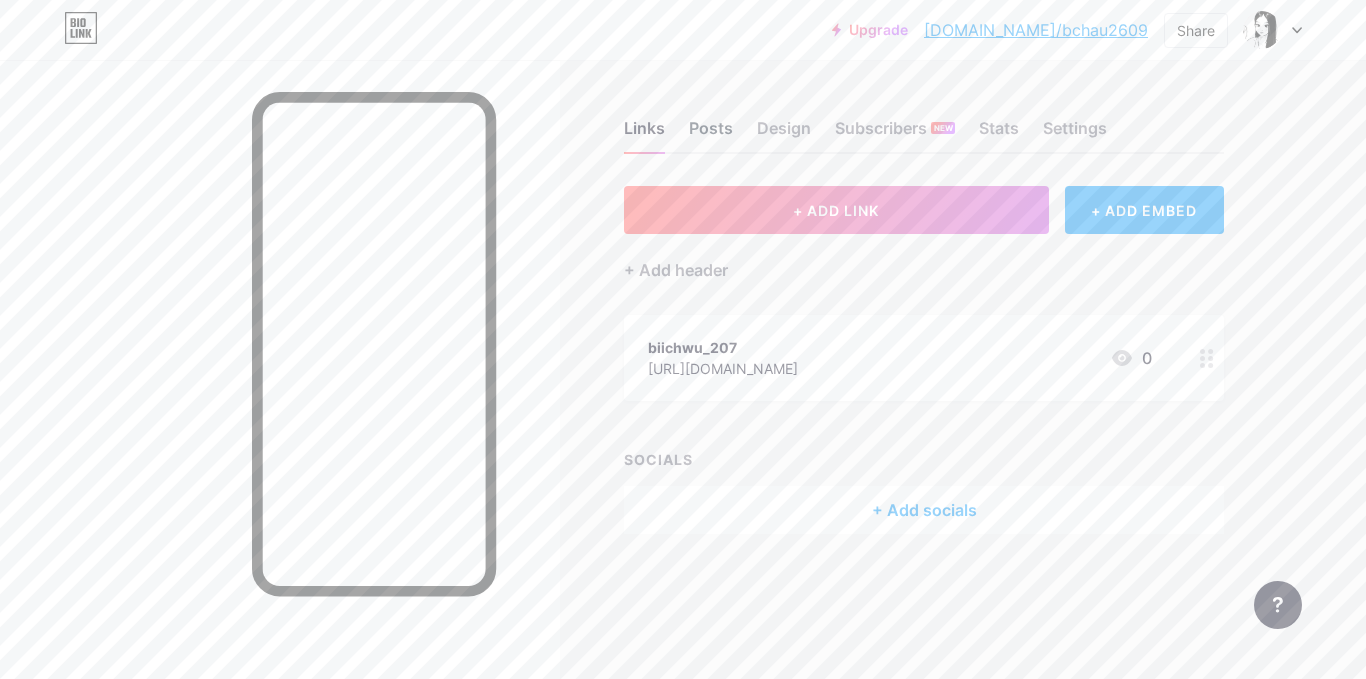 click on "Posts" at bounding box center (711, 134) 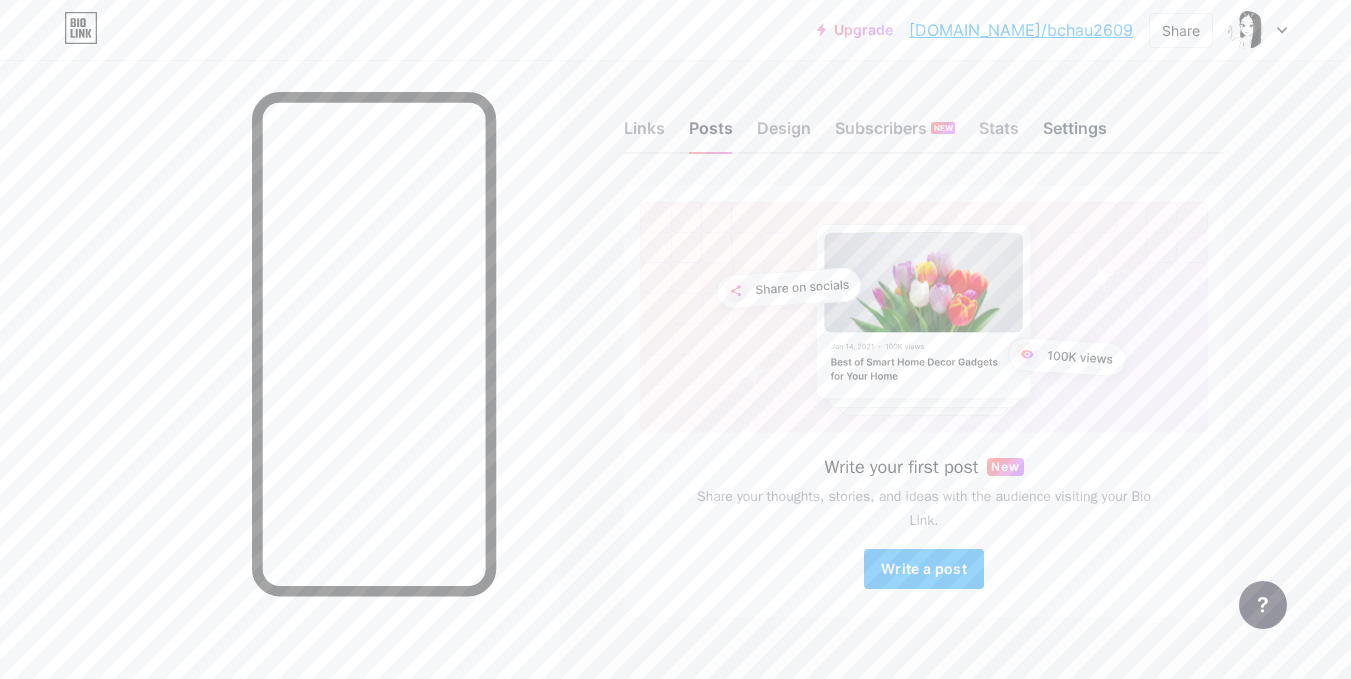 click on "Settings" at bounding box center (1075, 134) 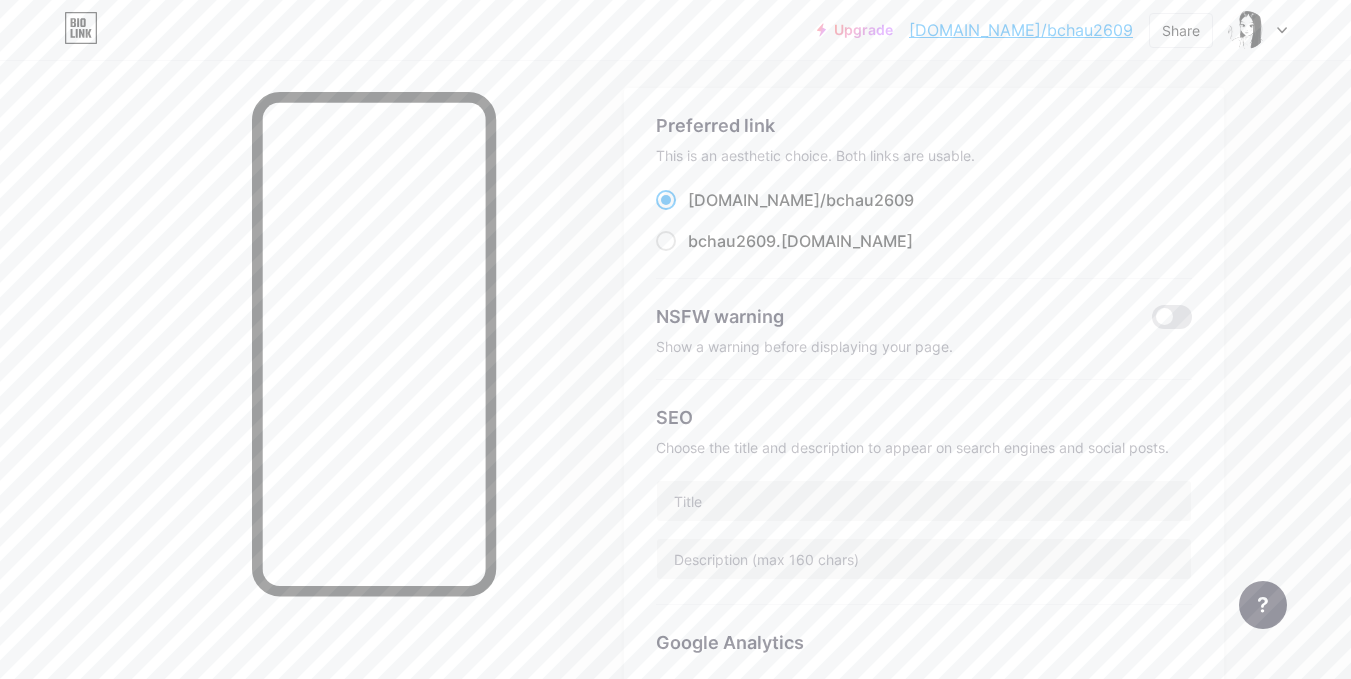 scroll, scrollTop: 0, scrollLeft: 0, axis: both 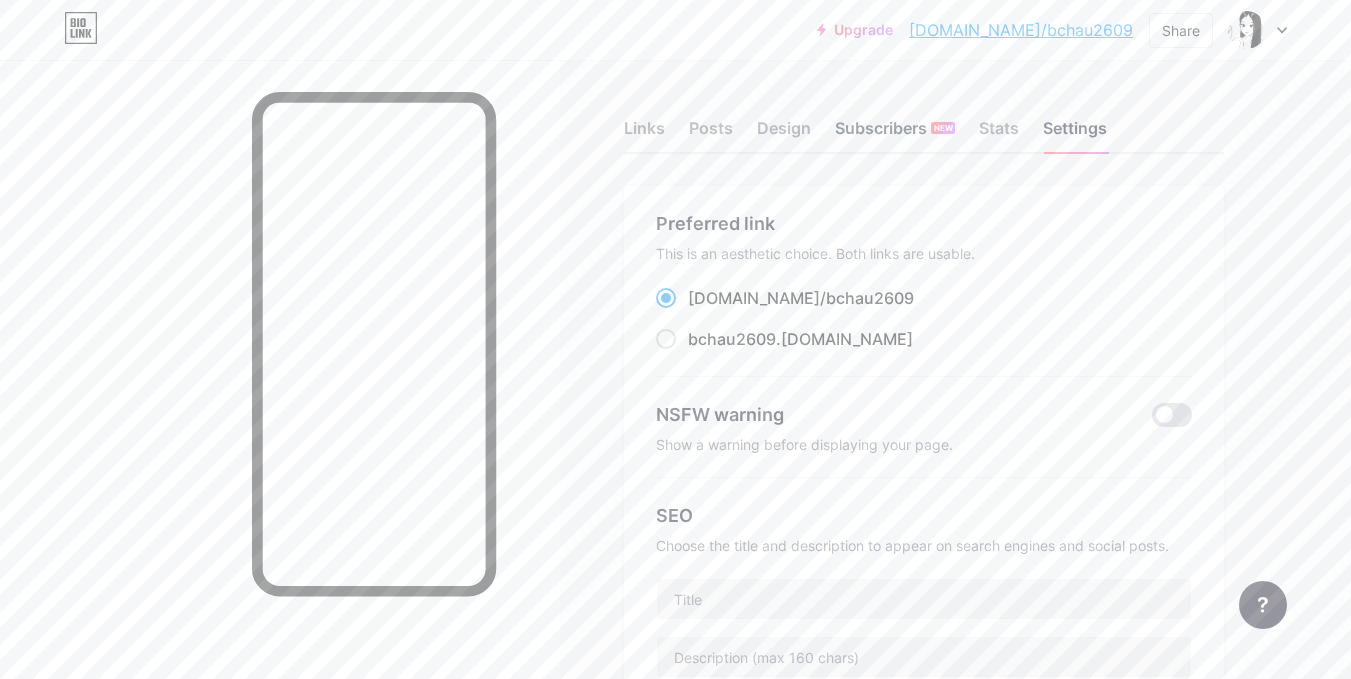 click on "Subscribers
NEW" at bounding box center [895, 134] 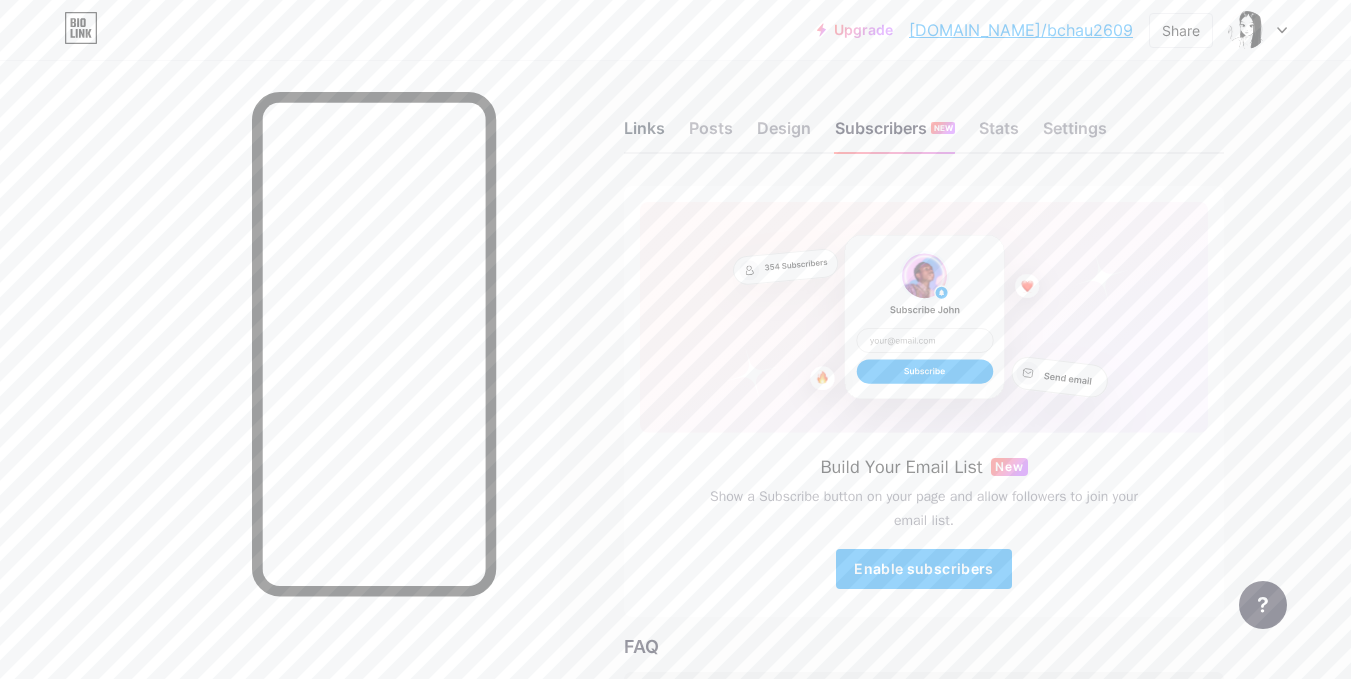 click on "Links" at bounding box center [644, 134] 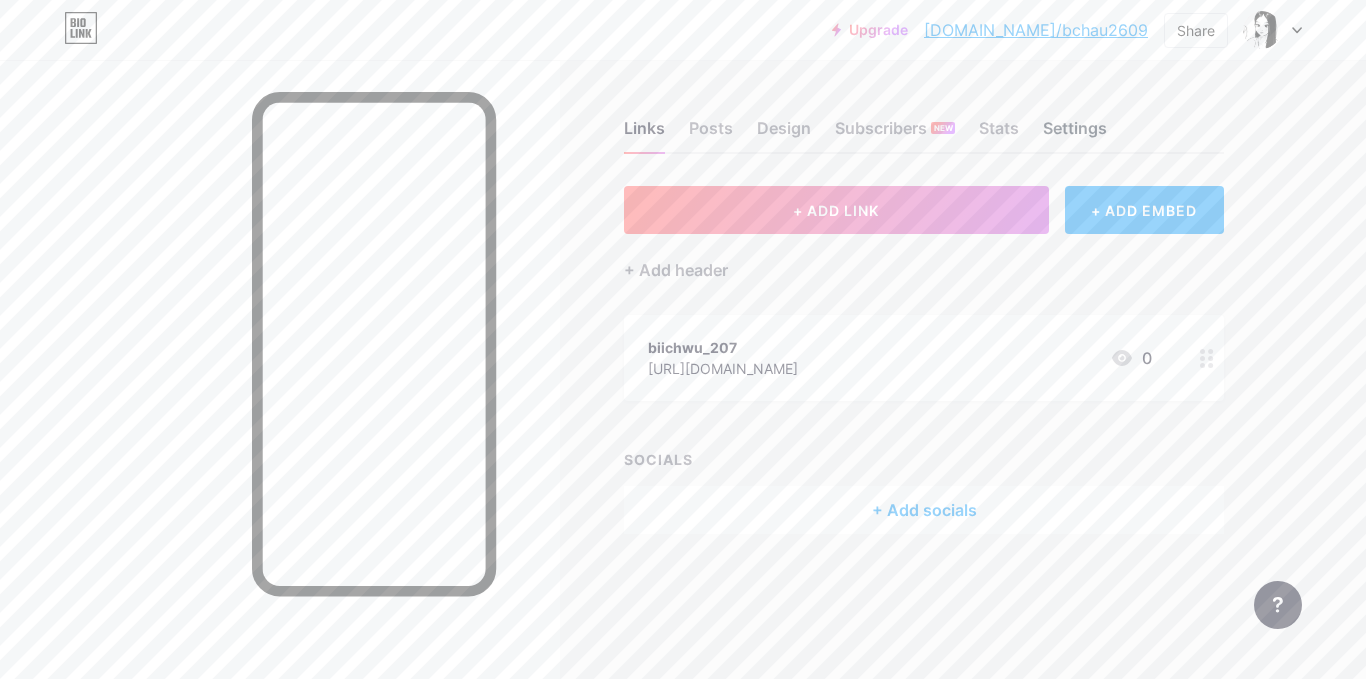 click on "Settings" at bounding box center (1075, 134) 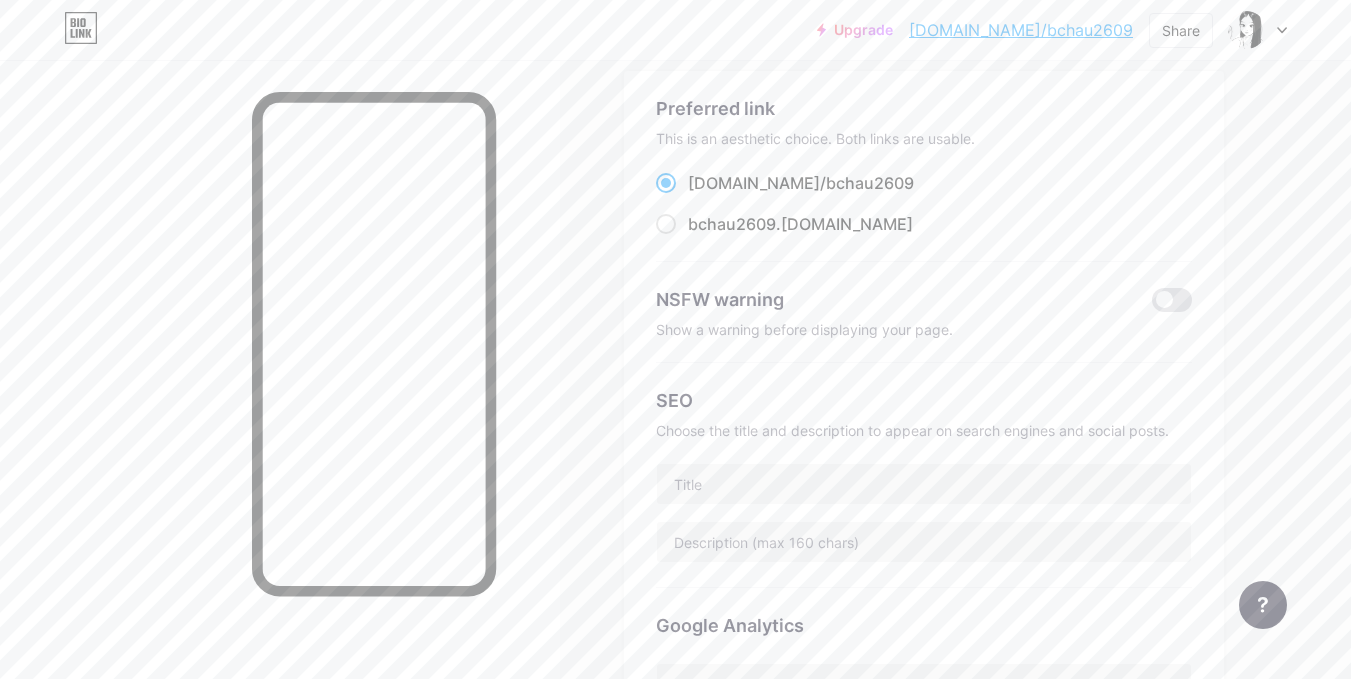 scroll, scrollTop: 0, scrollLeft: 0, axis: both 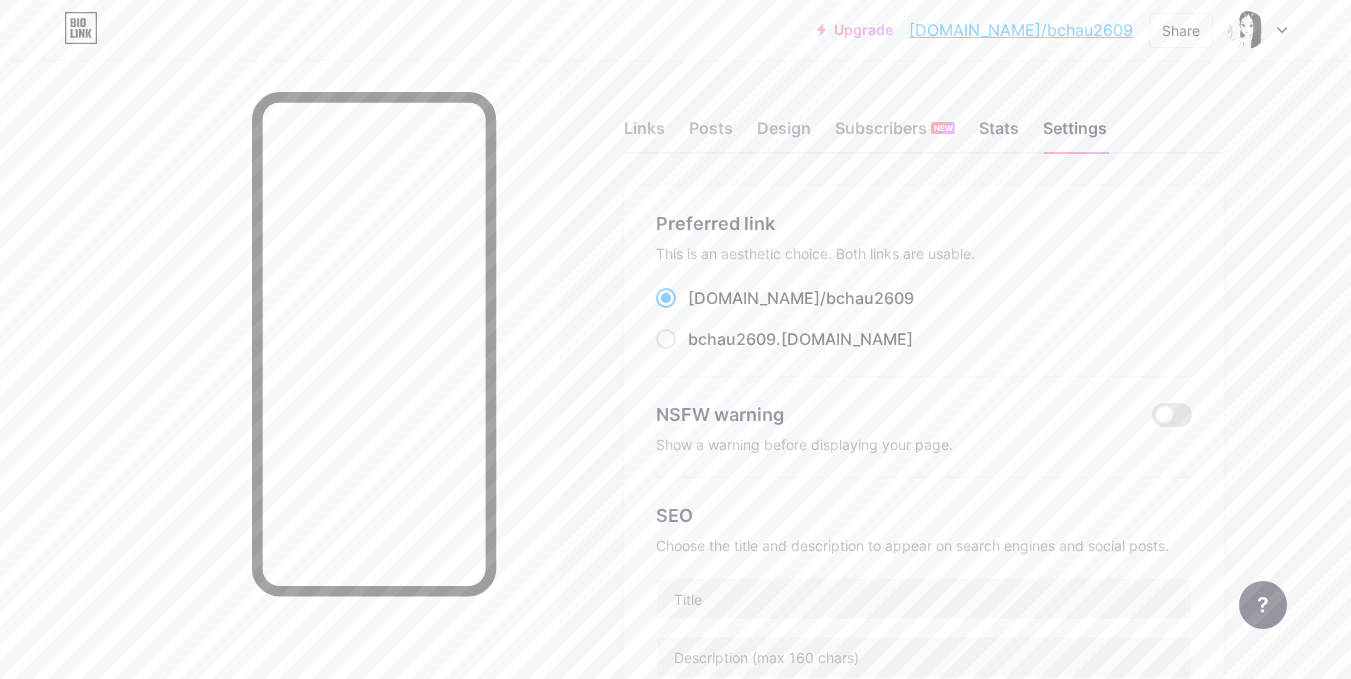 click on "Stats" at bounding box center [999, 134] 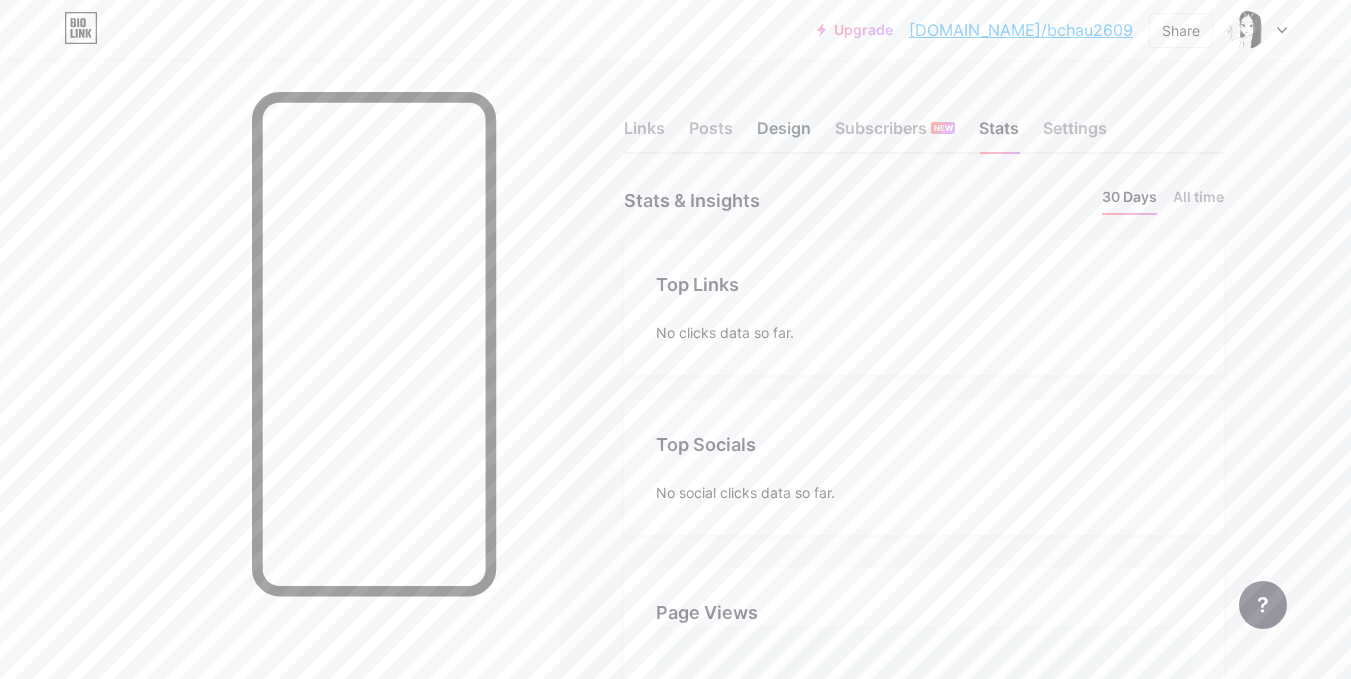 scroll, scrollTop: 999321, scrollLeft: 998649, axis: both 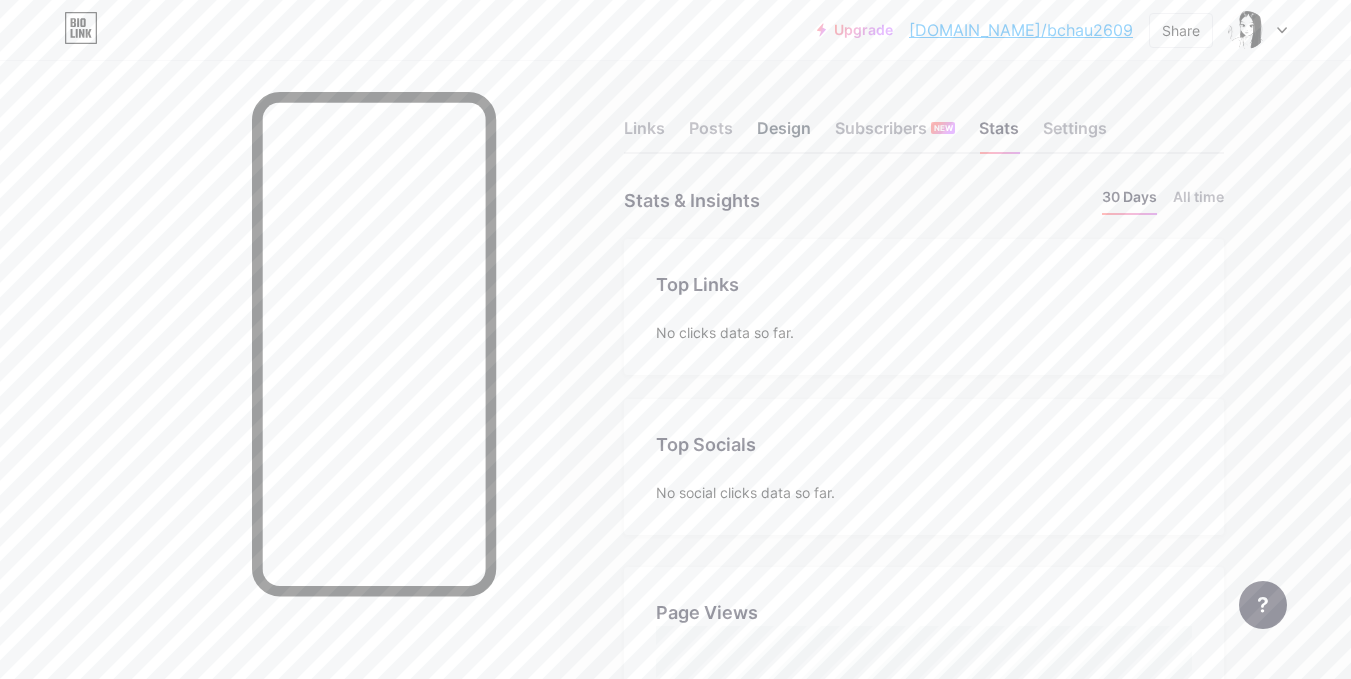 click on "Design" at bounding box center (784, 134) 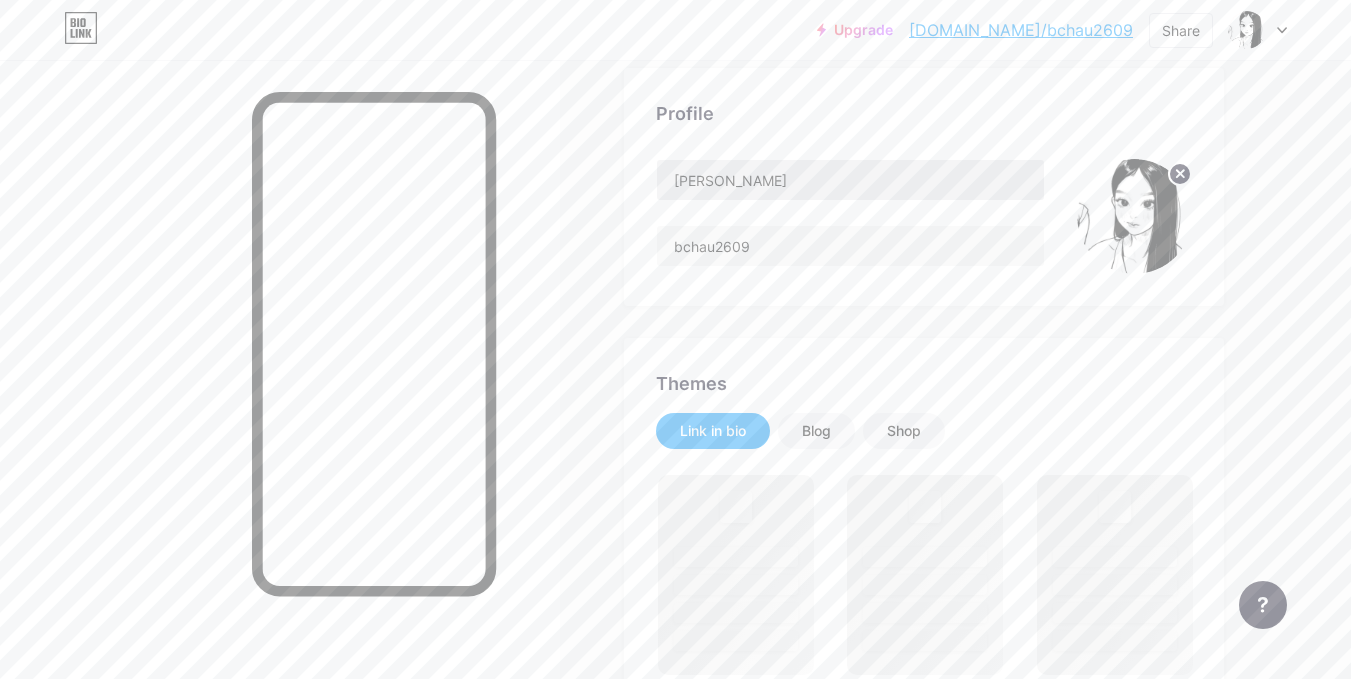 scroll, scrollTop: 400, scrollLeft: 0, axis: vertical 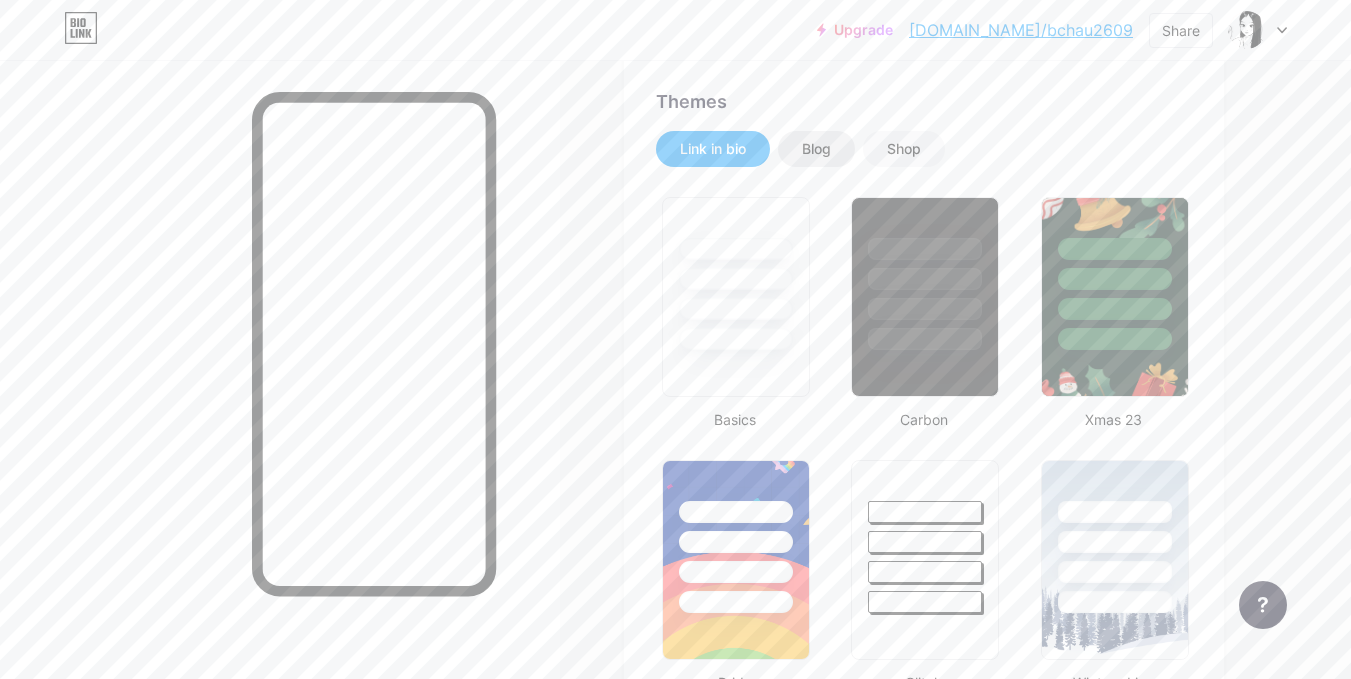 click on "Blog" at bounding box center [816, 149] 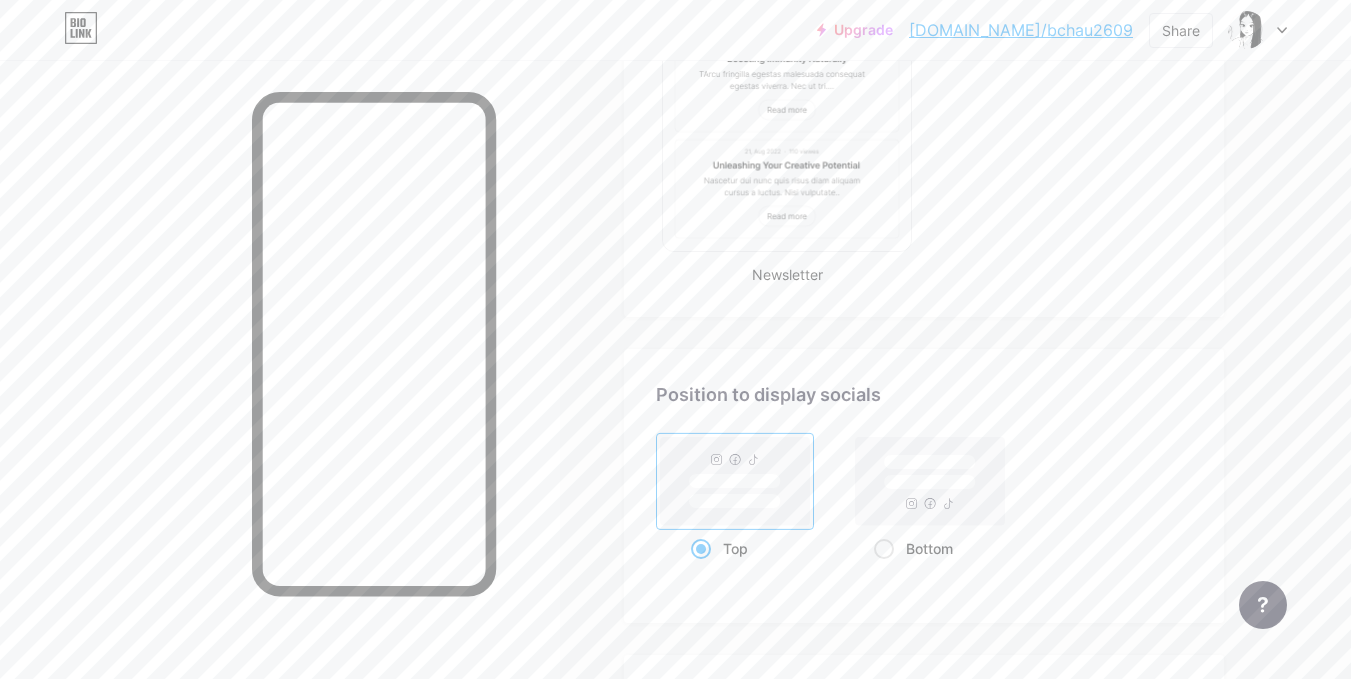 scroll, scrollTop: 1492, scrollLeft: 0, axis: vertical 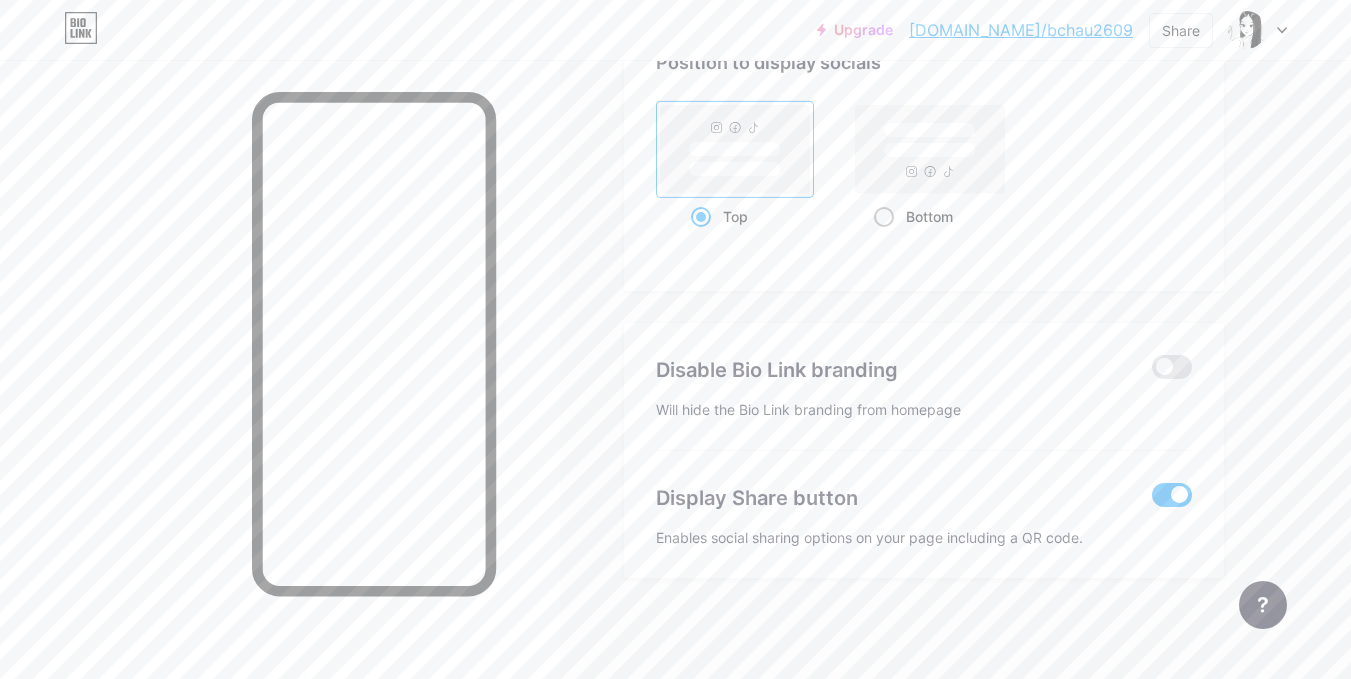 click at bounding box center [884, 217] 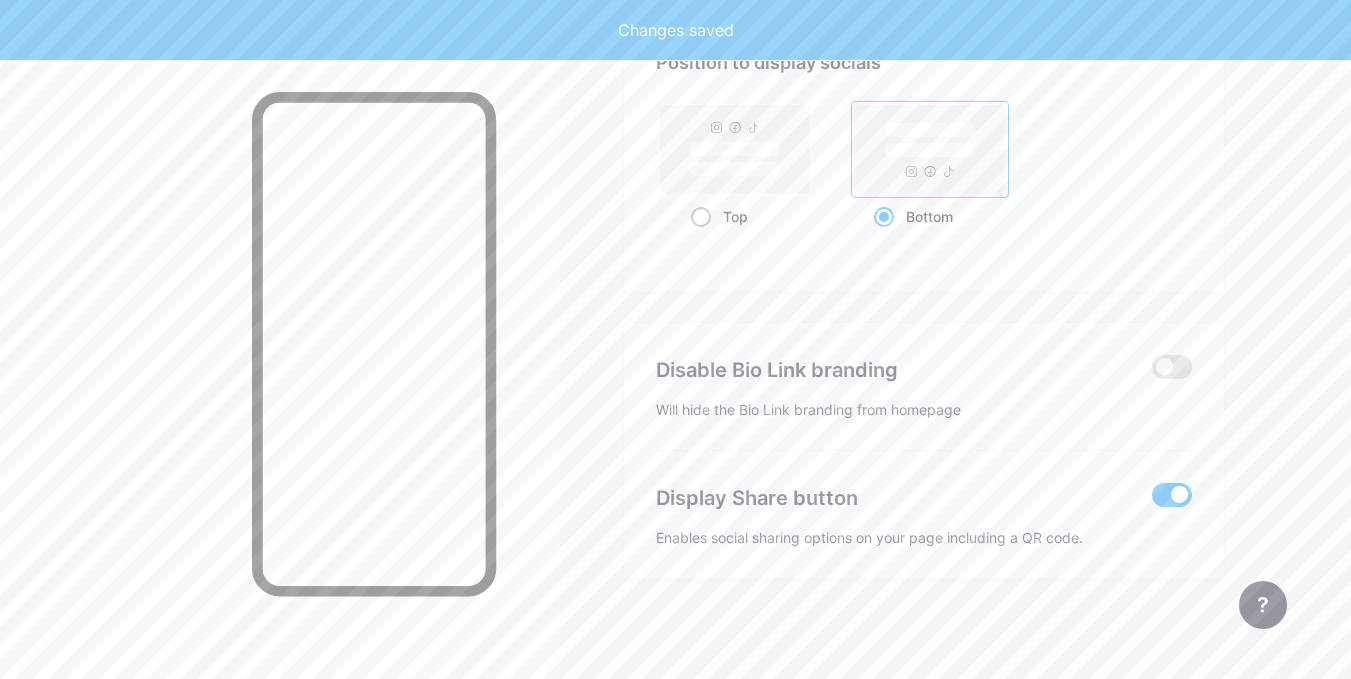 click at bounding box center (701, 217) 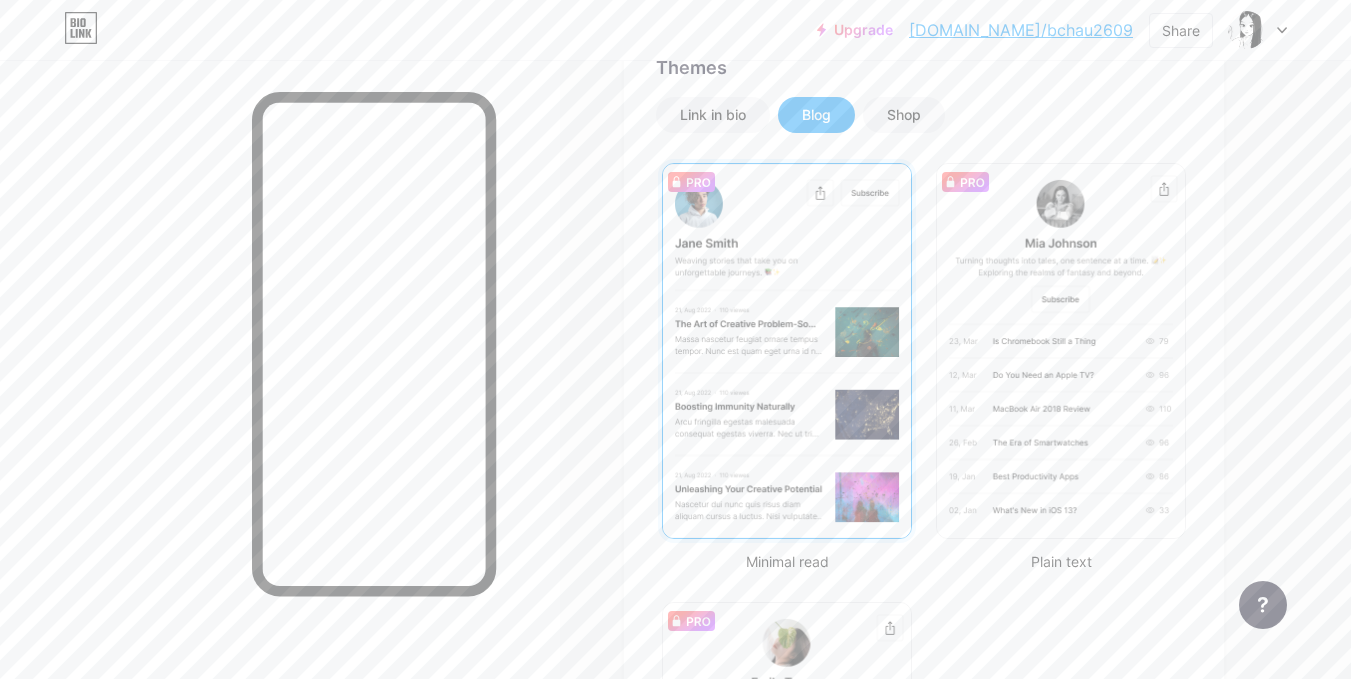 scroll, scrollTop: 292, scrollLeft: 0, axis: vertical 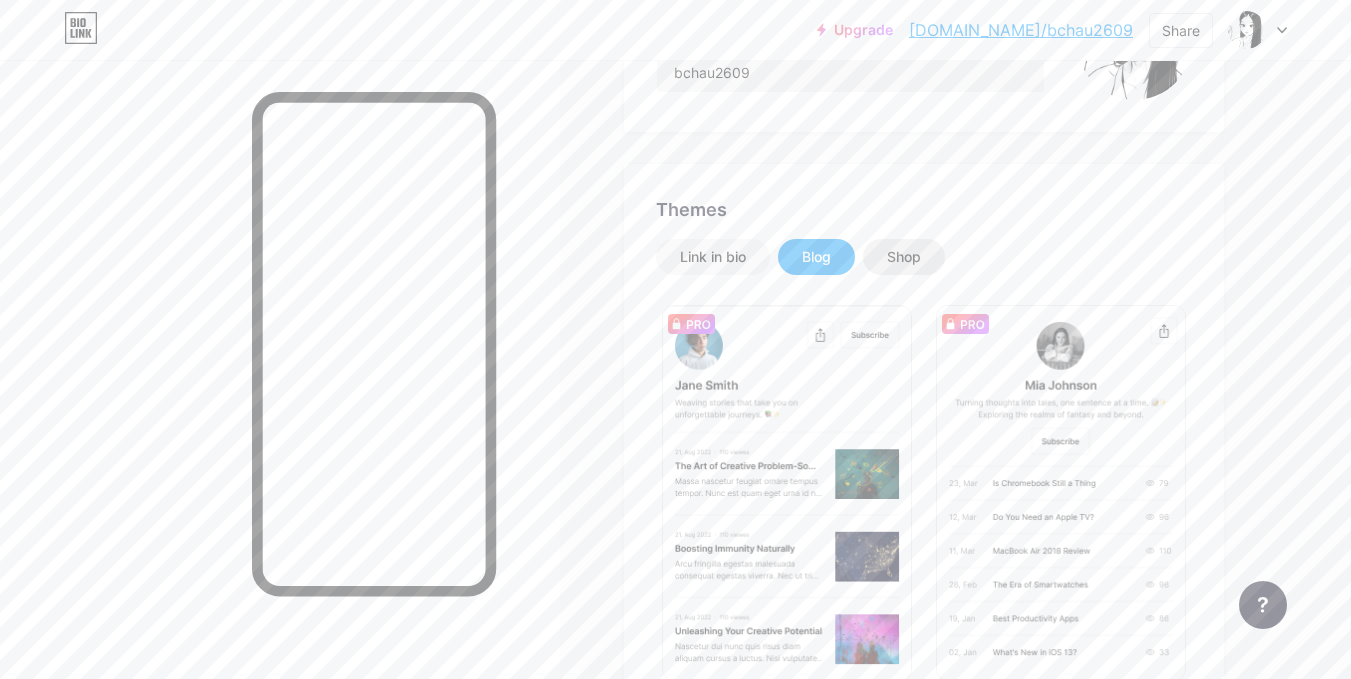 click on "Shop" at bounding box center [904, 257] 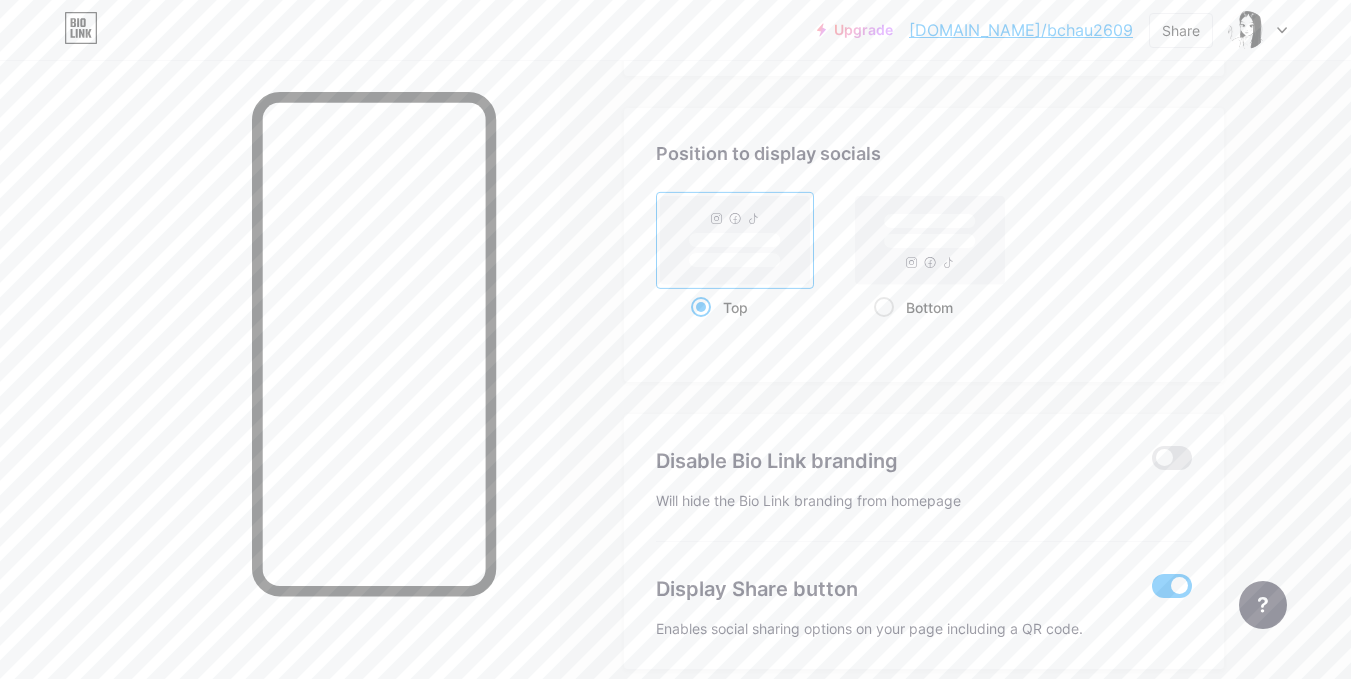 scroll, scrollTop: 1075, scrollLeft: 0, axis: vertical 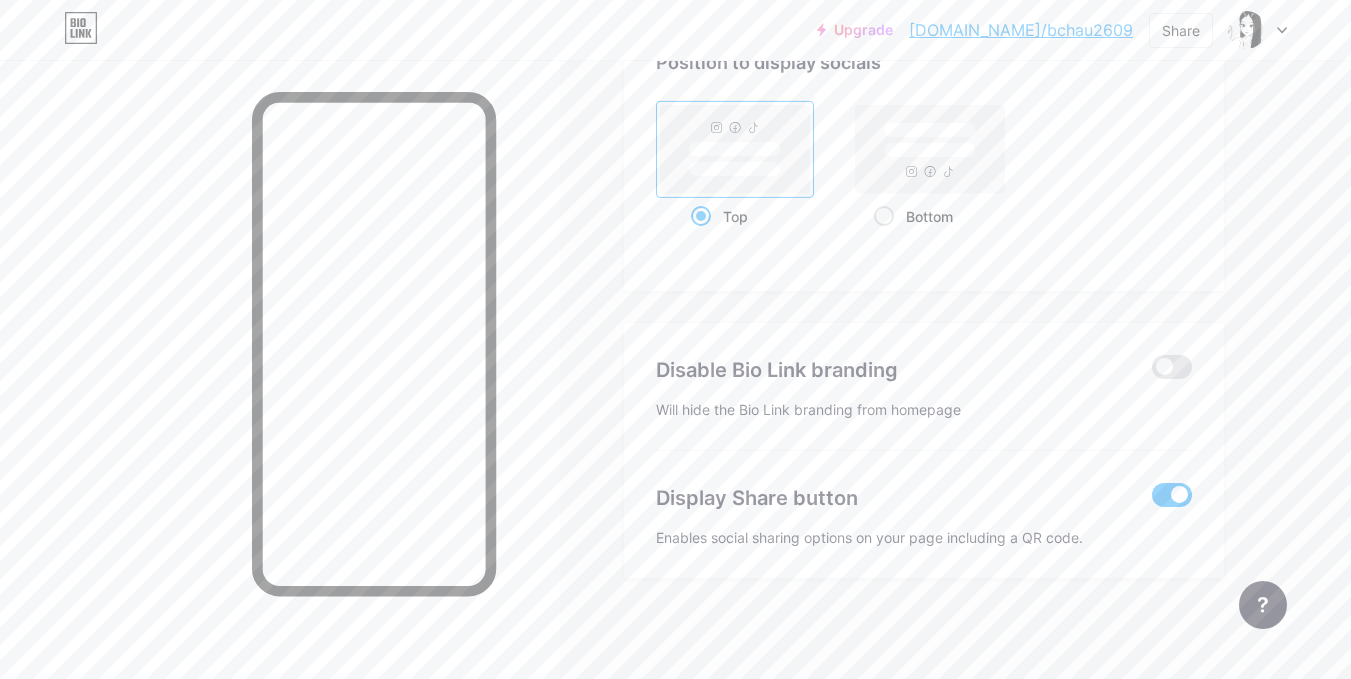 click on "Disable Bio Link branding" at bounding box center [889, 370] 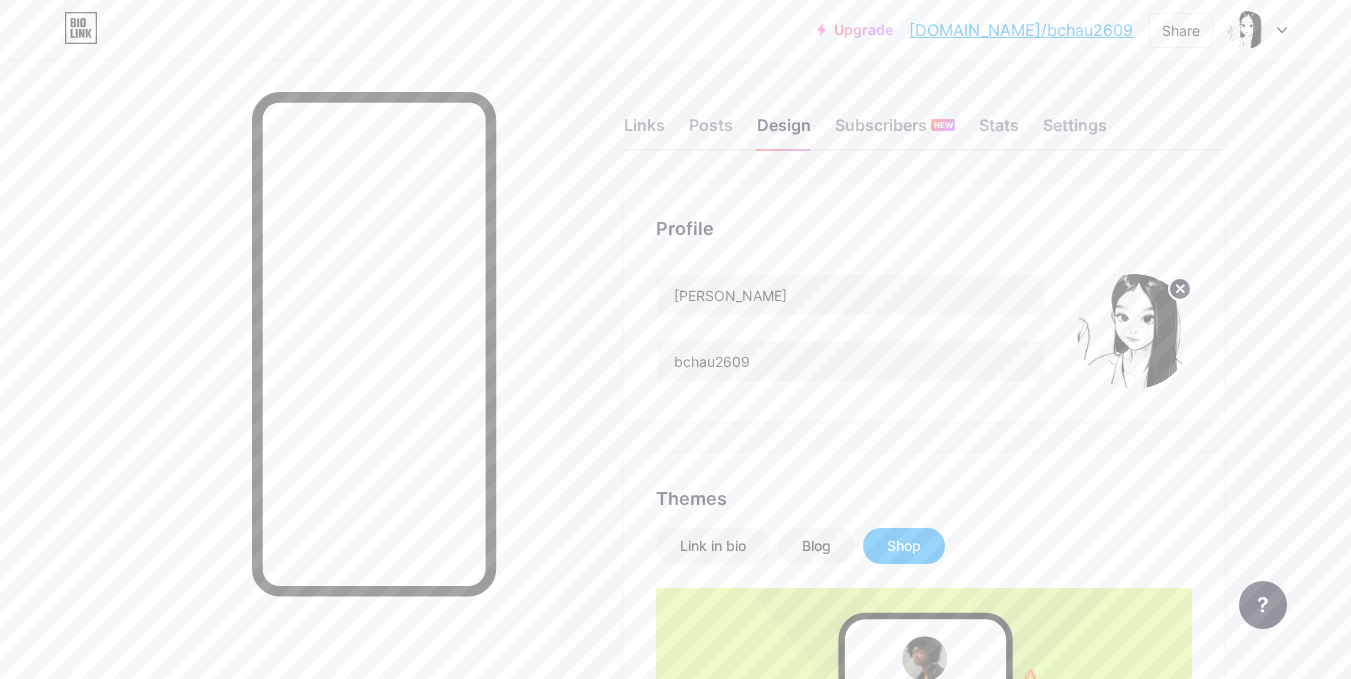 scroll, scrollTop: 0, scrollLeft: 0, axis: both 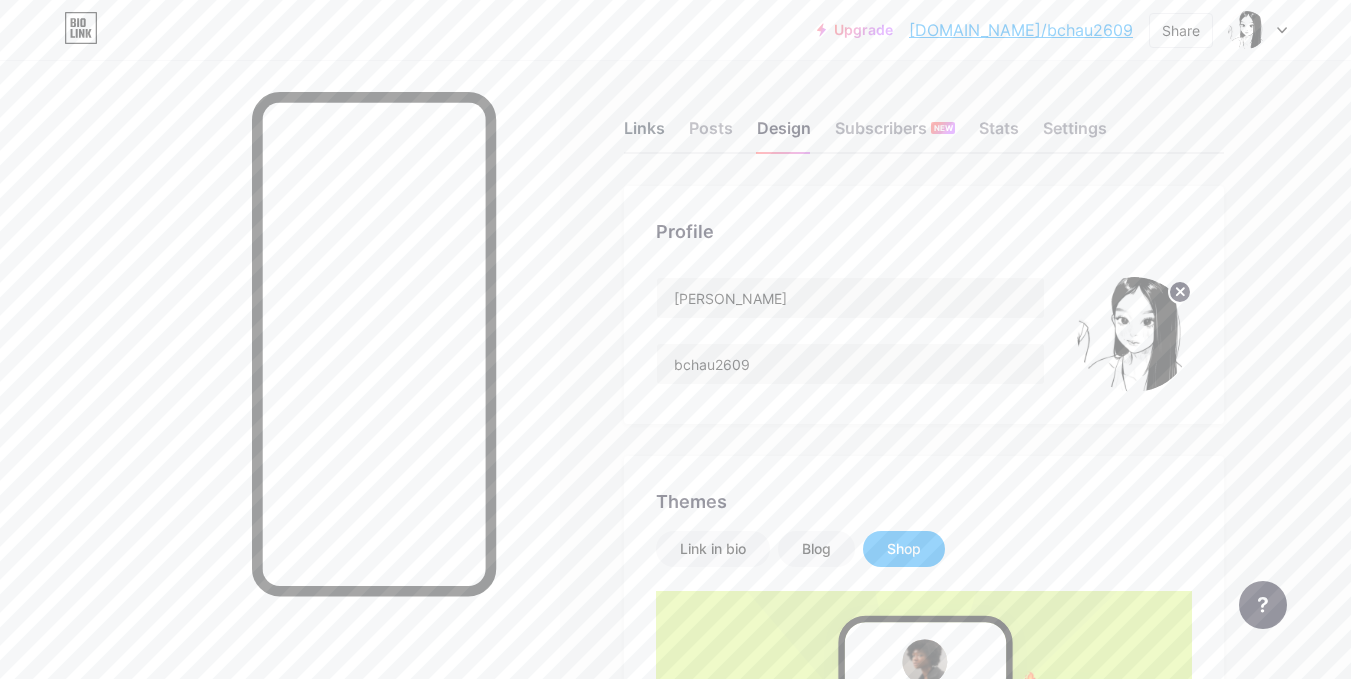 click on "Links" at bounding box center [644, 134] 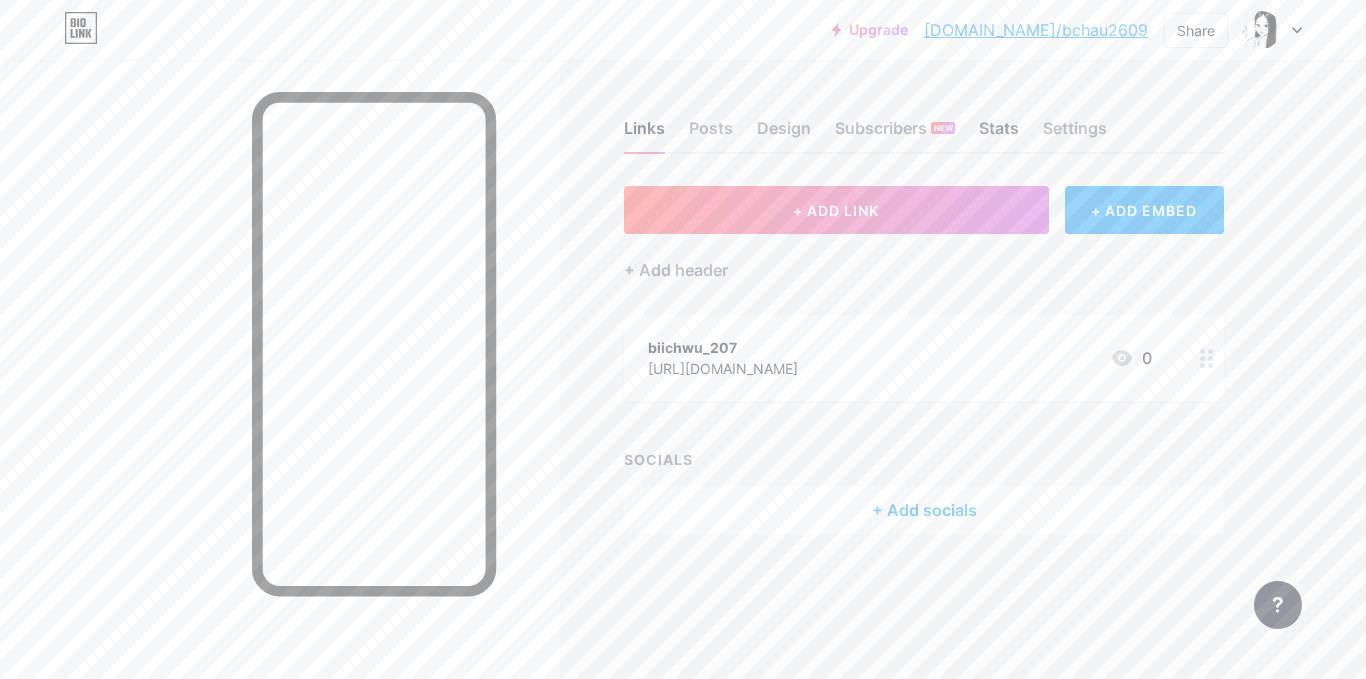 click on "Stats" at bounding box center (999, 134) 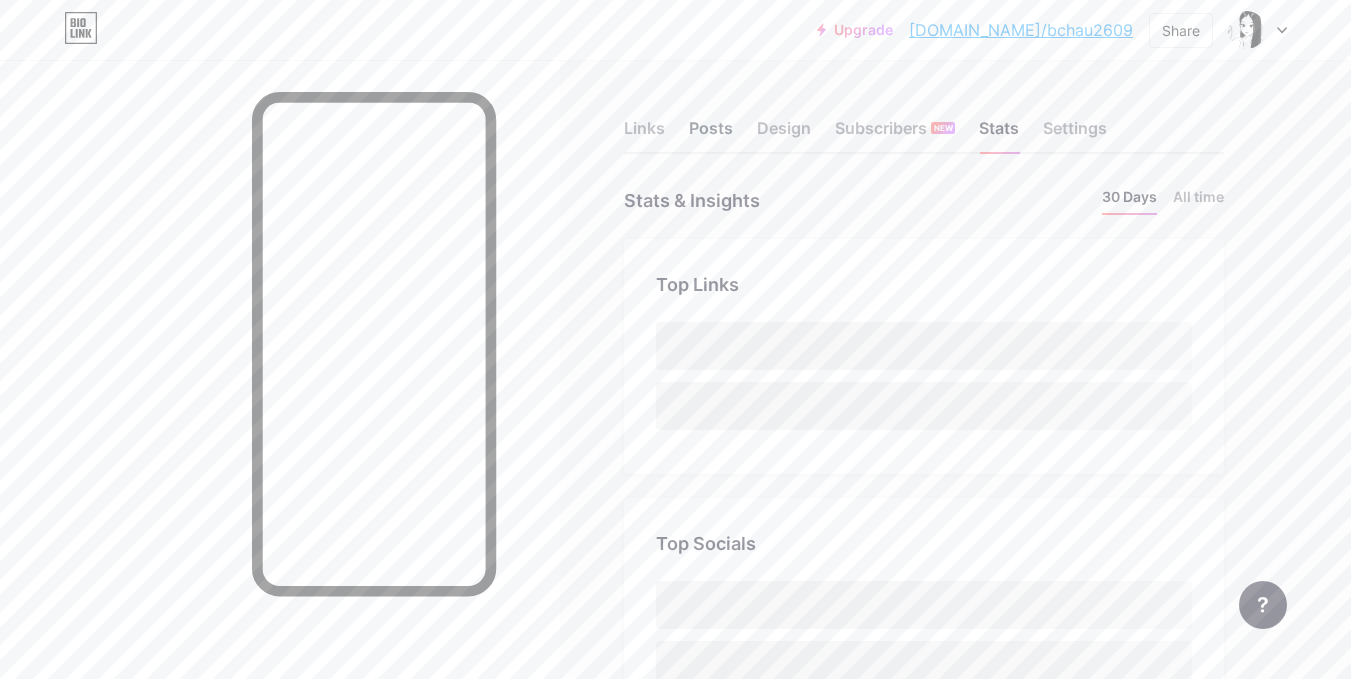 click on "Posts" at bounding box center (711, 134) 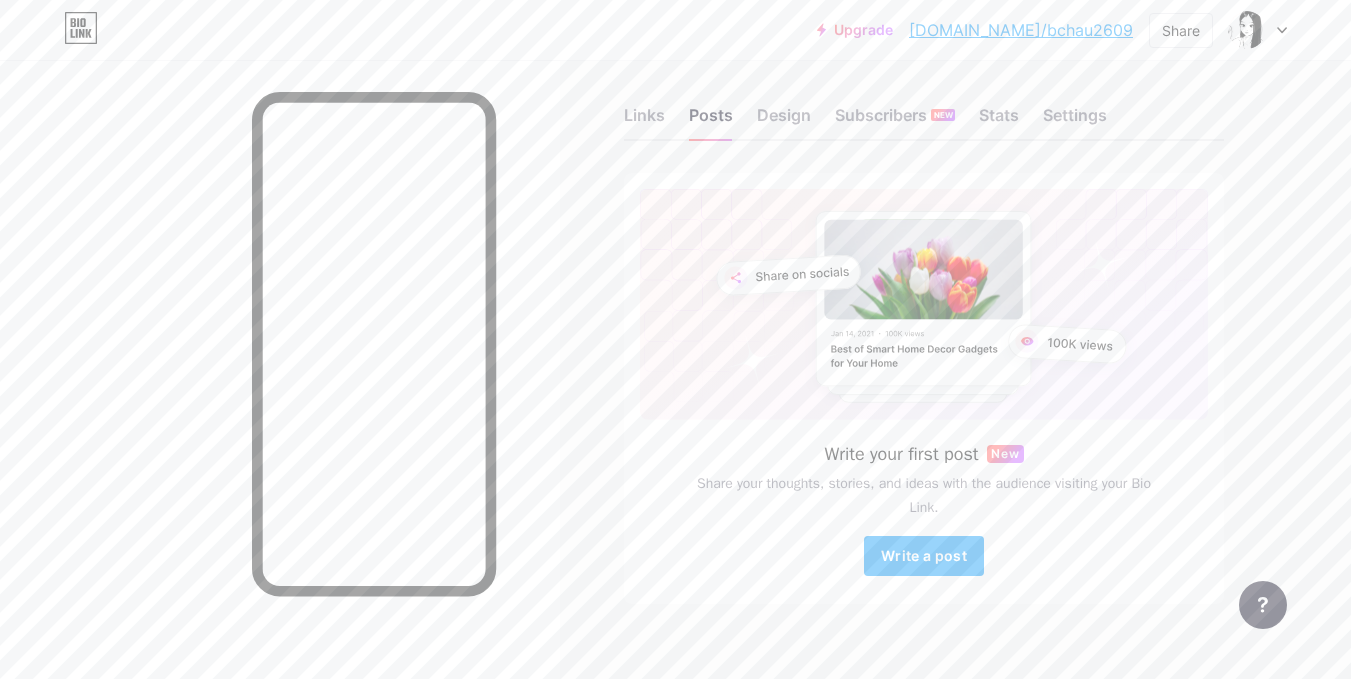 scroll, scrollTop: 0, scrollLeft: 0, axis: both 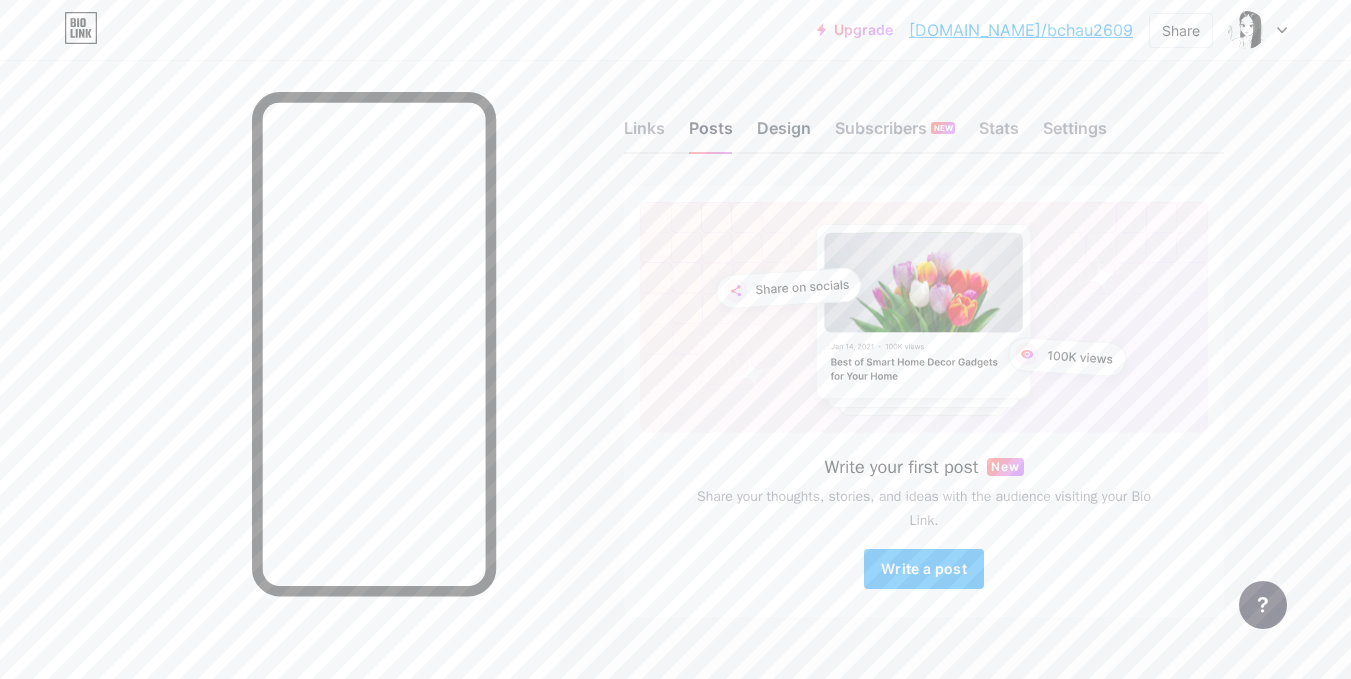 click on "Design" at bounding box center [784, 134] 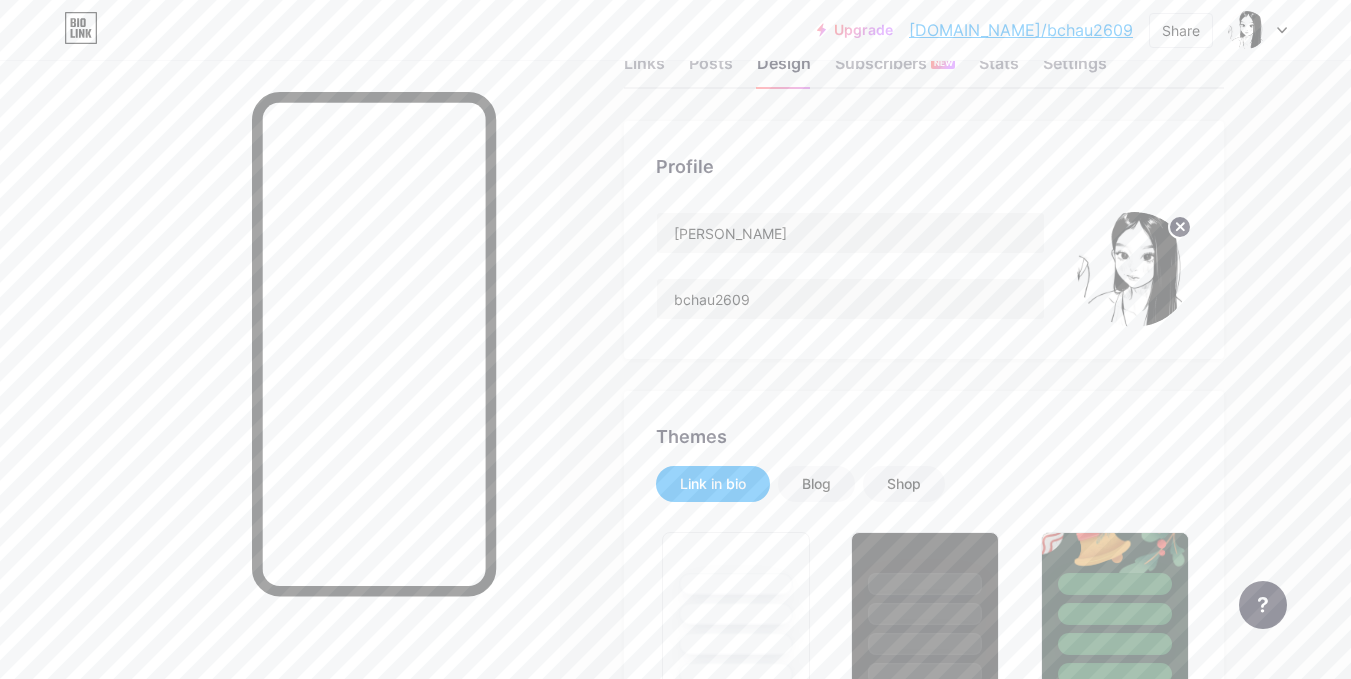 scroll, scrollTop: 100, scrollLeft: 0, axis: vertical 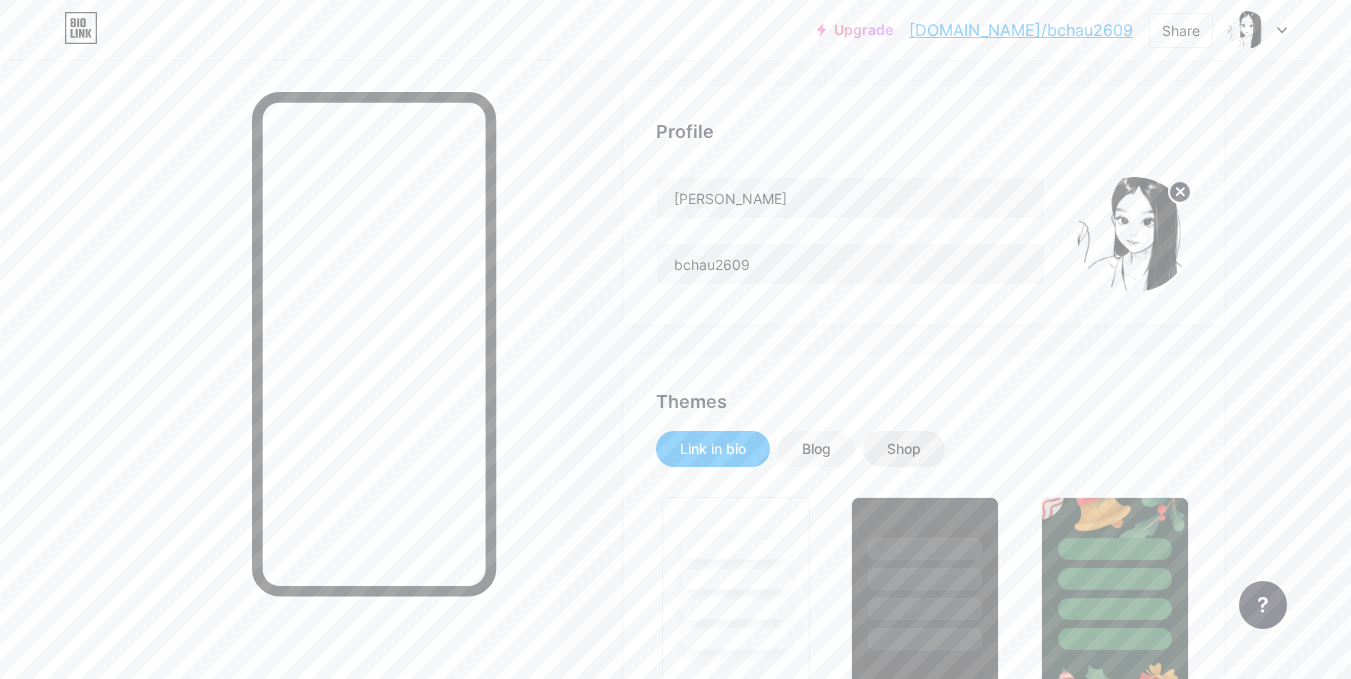 click on "Shop" at bounding box center [904, 449] 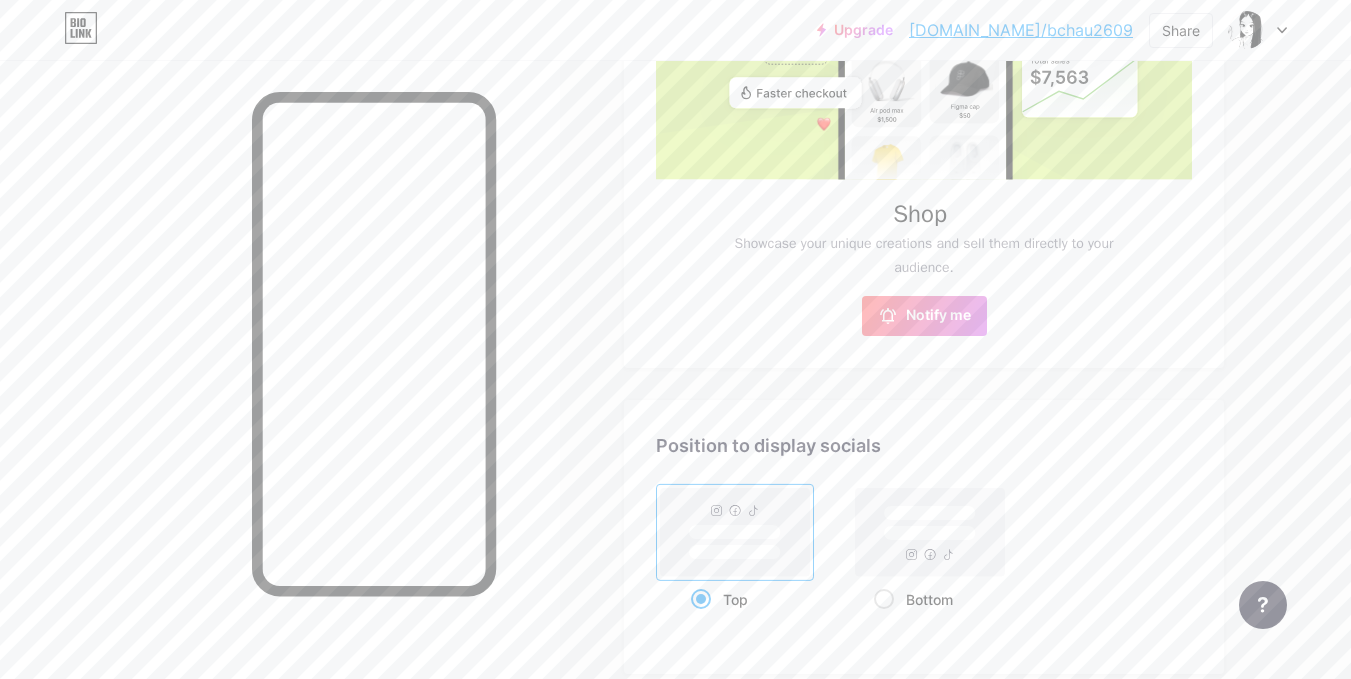 scroll, scrollTop: 700, scrollLeft: 0, axis: vertical 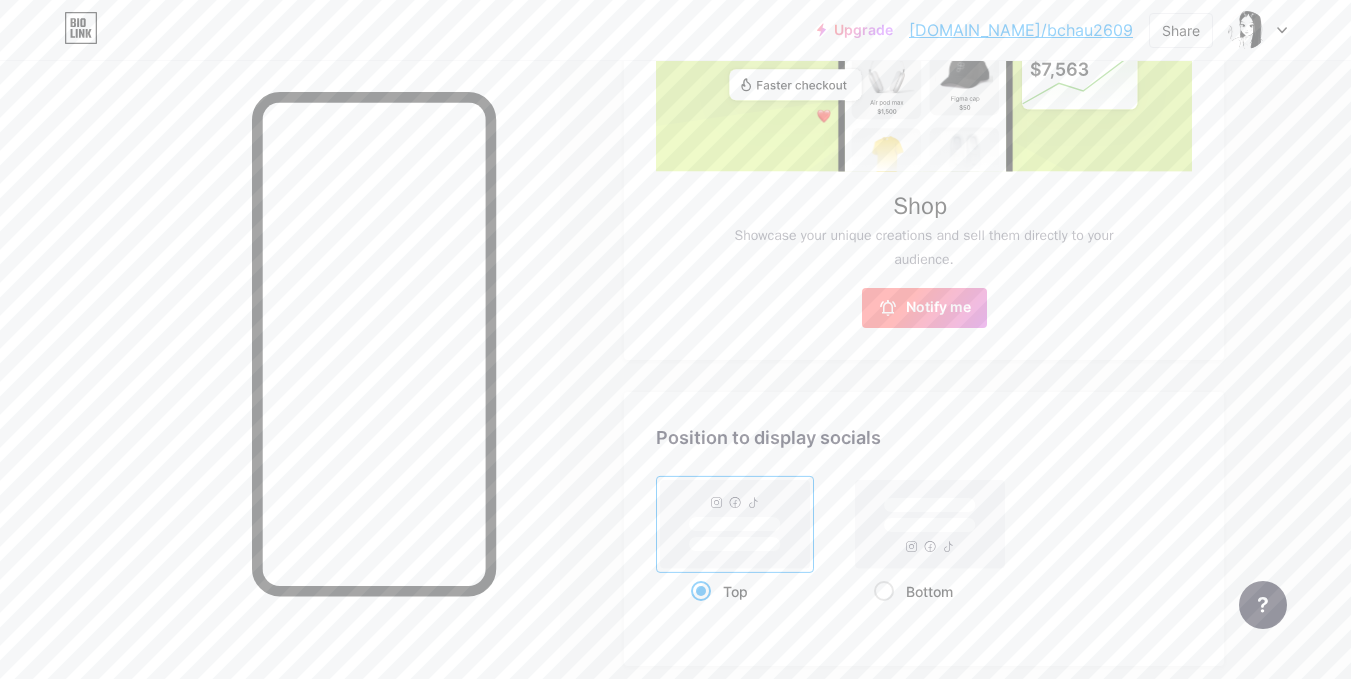 click on "Notify me" at bounding box center (938, 308) 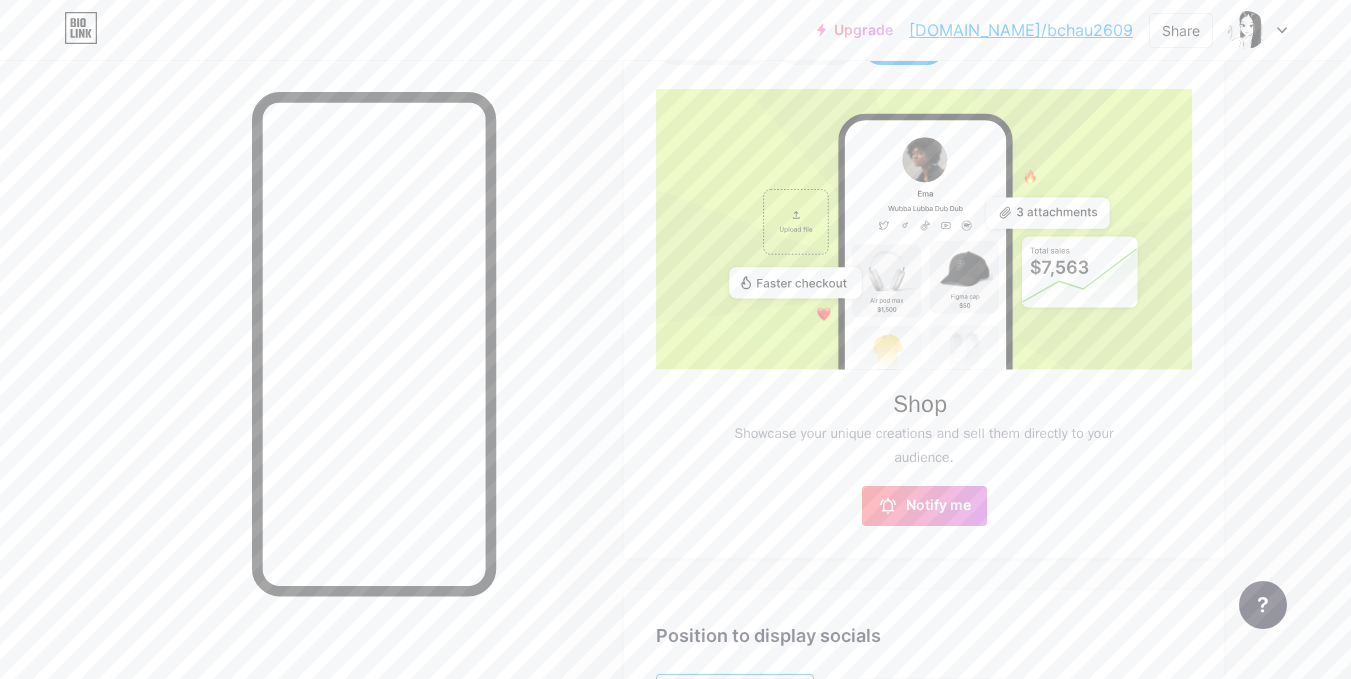 scroll, scrollTop: 500, scrollLeft: 0, axis: vertical 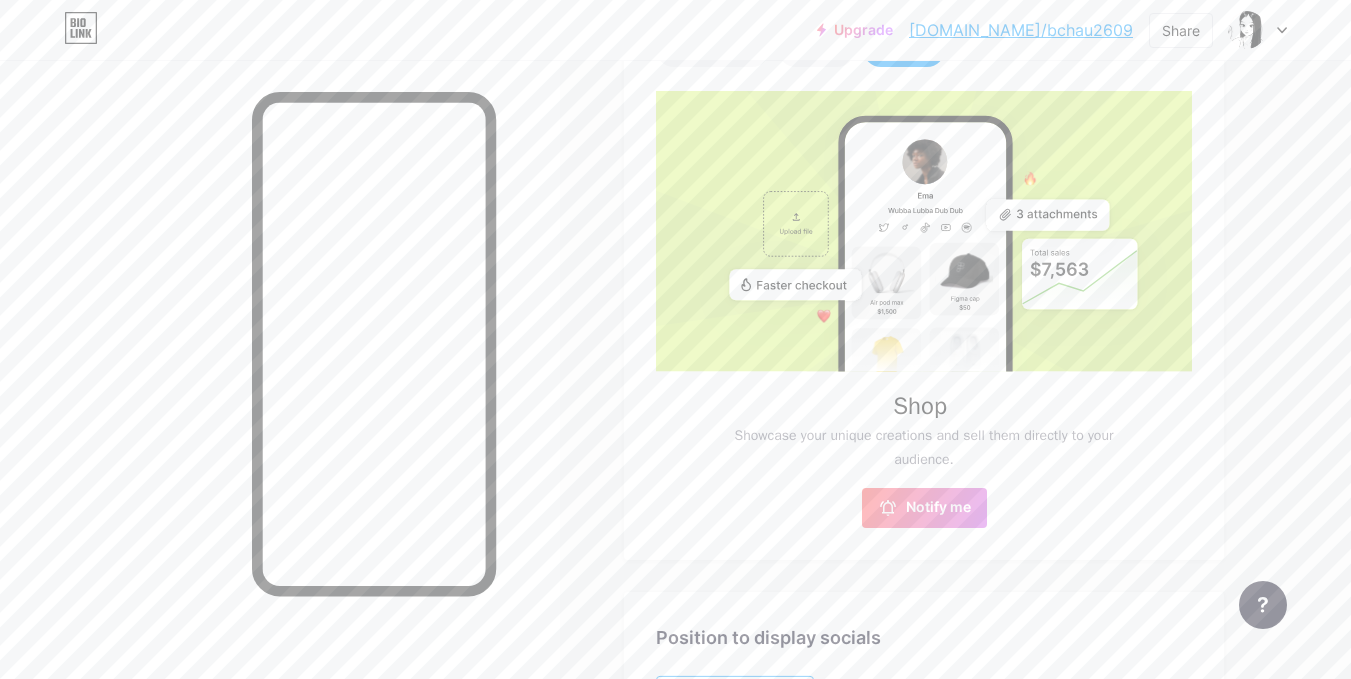 click on "[DOMAIN_NAME]/bchau2609" at bounding box center (1021, 30) 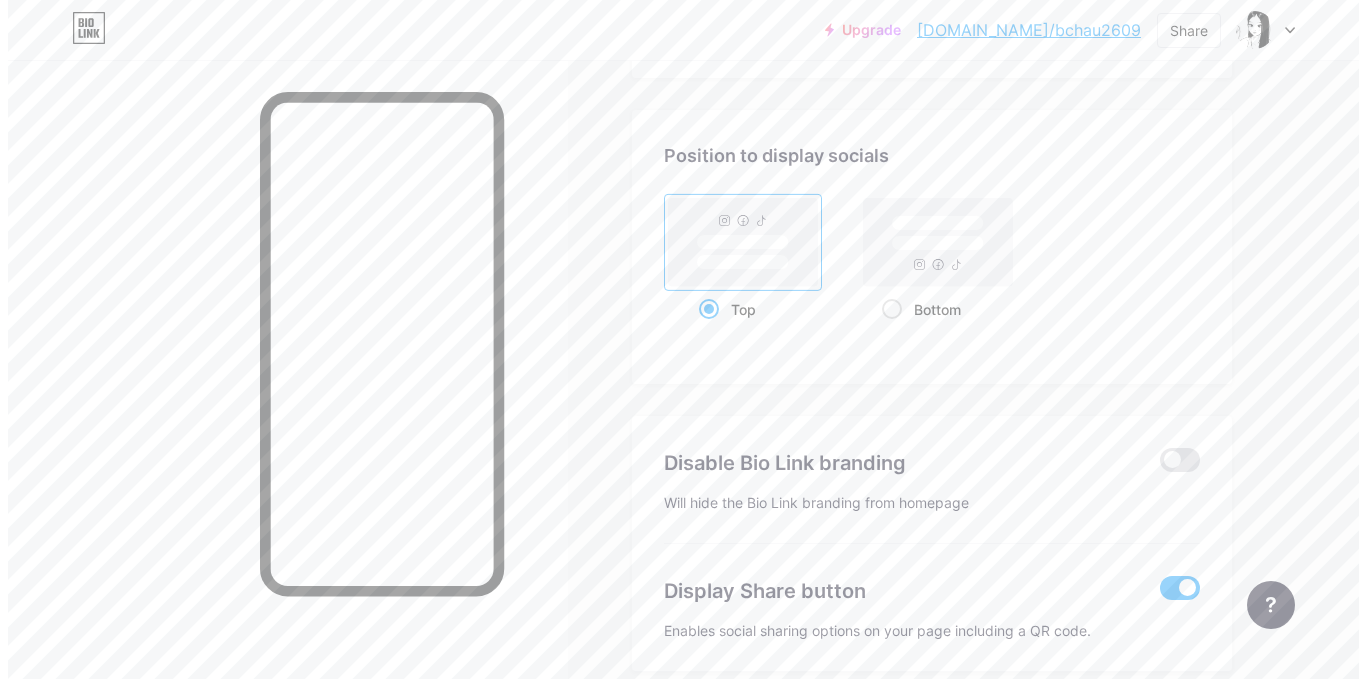 scroll, scrollTop: 1075, scrollLeft: 0, axis: vertical 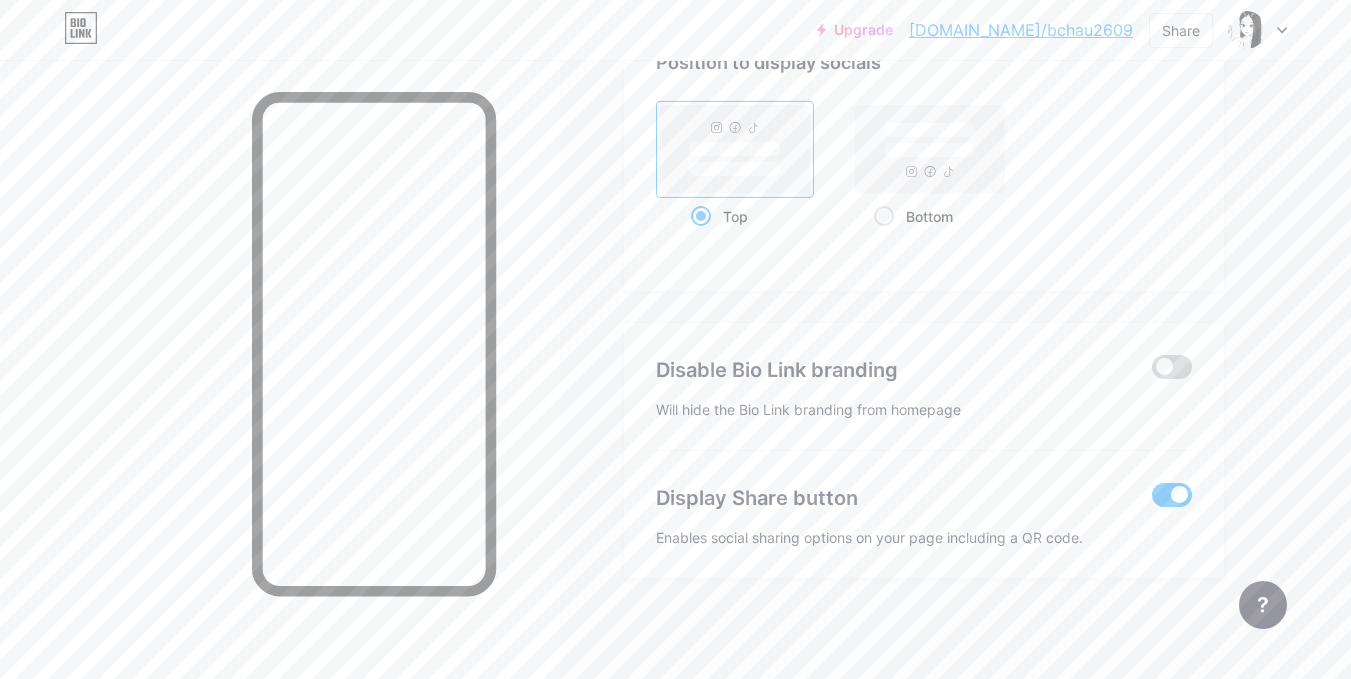 click at bounding box center (1172, 367) 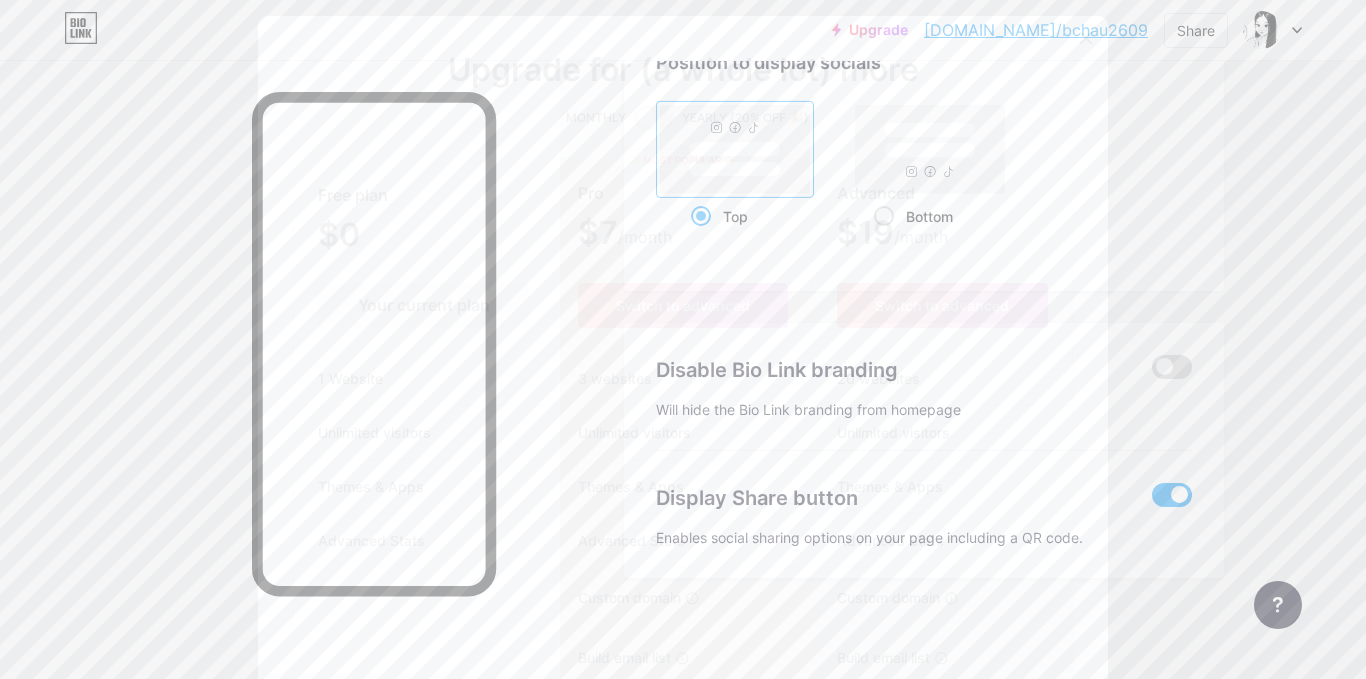 click on "Your current plan" at bounding box center [423, 305] 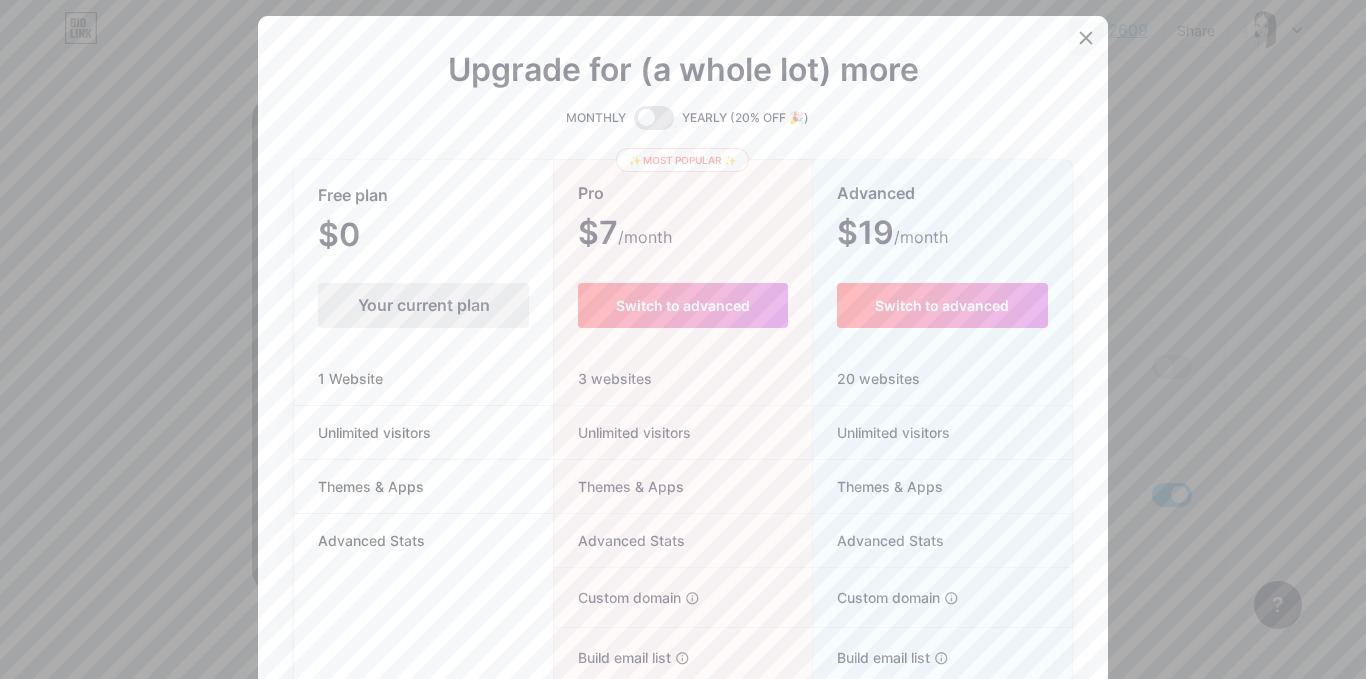 click 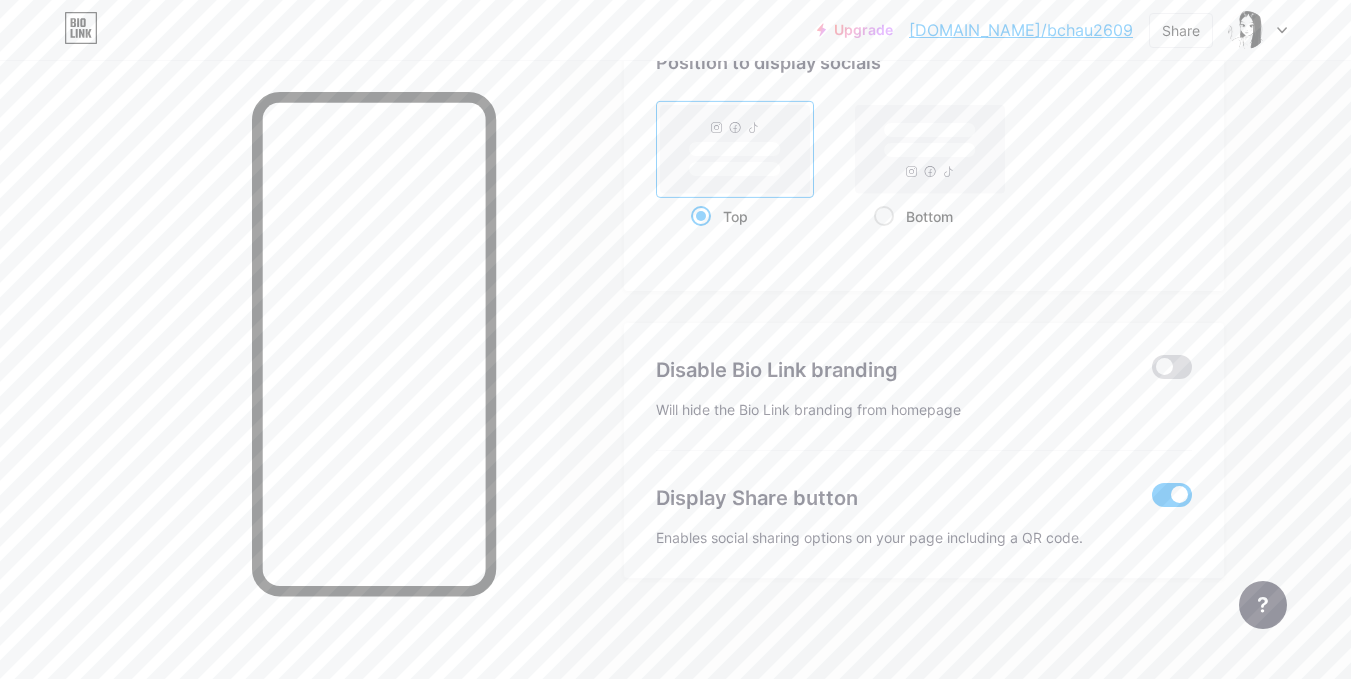 click at bounding box center [1172, 367] 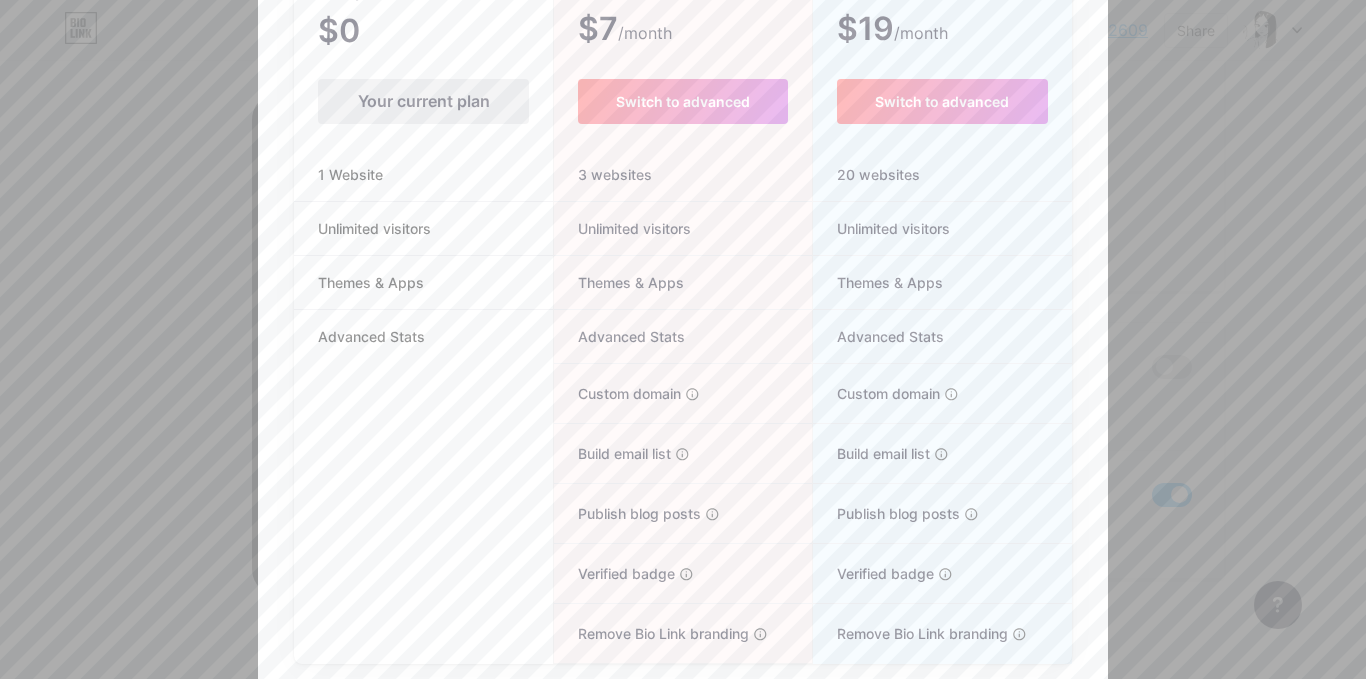 scroll, scrollTop: 225, scrollLeft: 0, axis: vertical 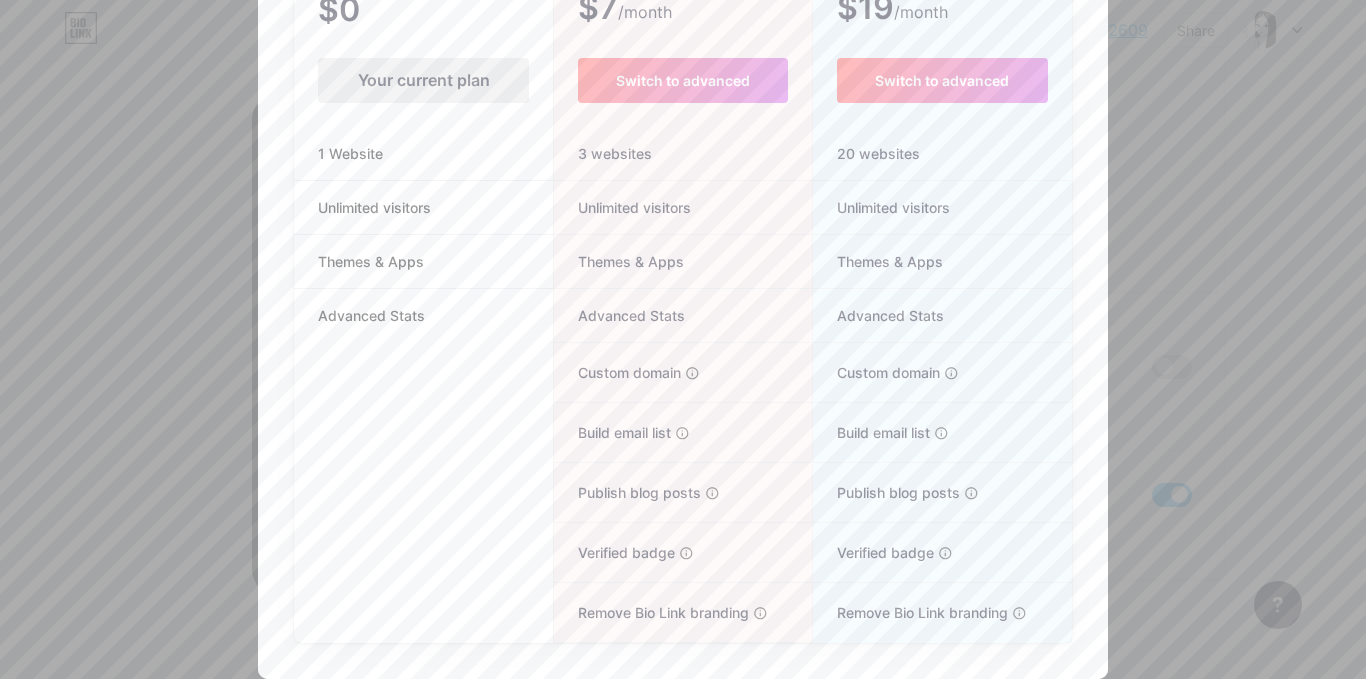 click on "Upgrade for (a whole lot) more
MONTHLY
YEARLY (20% OFF 🎉)
Free plan   $0   /month
Your current plan   1 Website Unlimited visitors Themes & Apps Advanced Stats   ✨ Most popular ✨   Pro   $7   /month     Switch to advanced      3 websites
Unlimited visitors     Themes & Apps     Advanced Stats     Custom domain        Host it on your own personal domain    Build email list        Collect emails of your visitors and send them email updates    Publish blog posts        Start a blog in seconds, powered by a powerful editor    Verified badge        Add authenticity by showing a blue checkmark    Remove Bio Link branding        Remove all credits and make it fully white-label      Advanced   $19   /month     Switch to advanced      20 websites
Unlimited visitors     Themes & Apps     Advanced Stats     Custom domain        Host it on your own personal domain    Build email list         Publish blog posts" at bounding box center (683, 234) 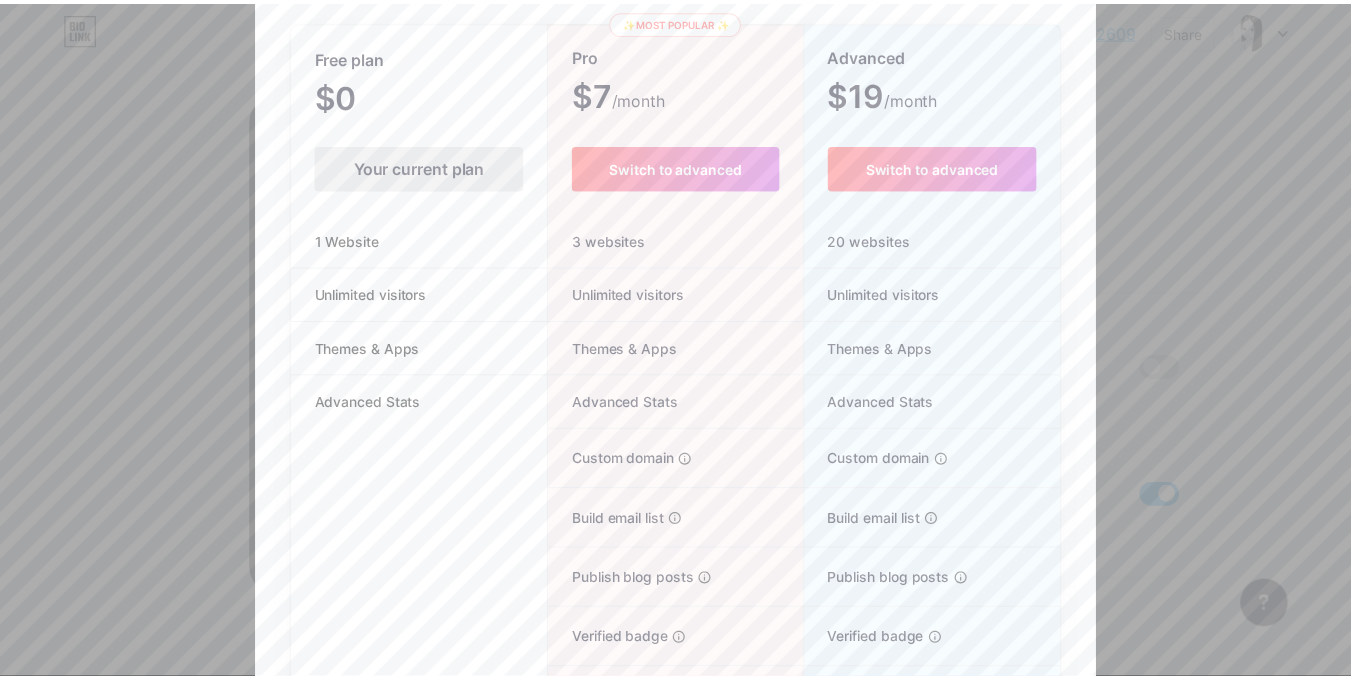 scroll, scrollTop: 0, scrollLeft: 0, axis: both 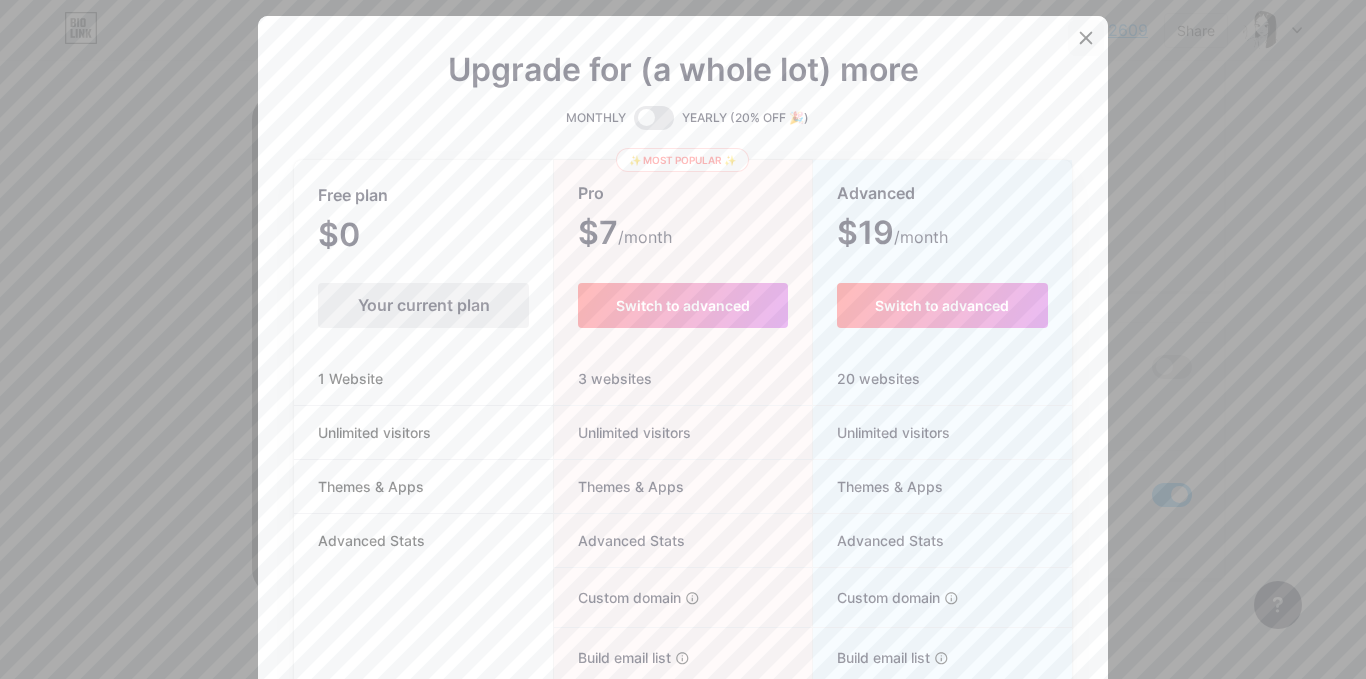 click at bounding box center (1086, 38) 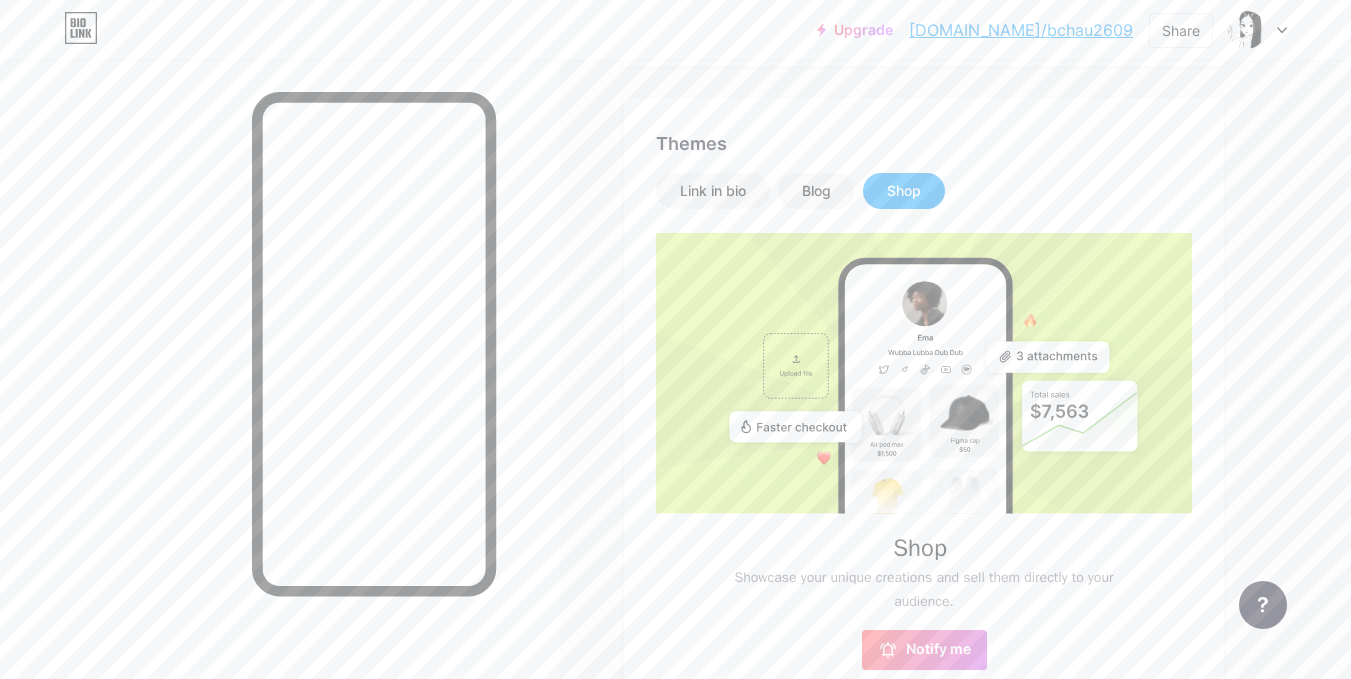 scroll, scrollTop: 0, scrollLeft: 0, axis: both 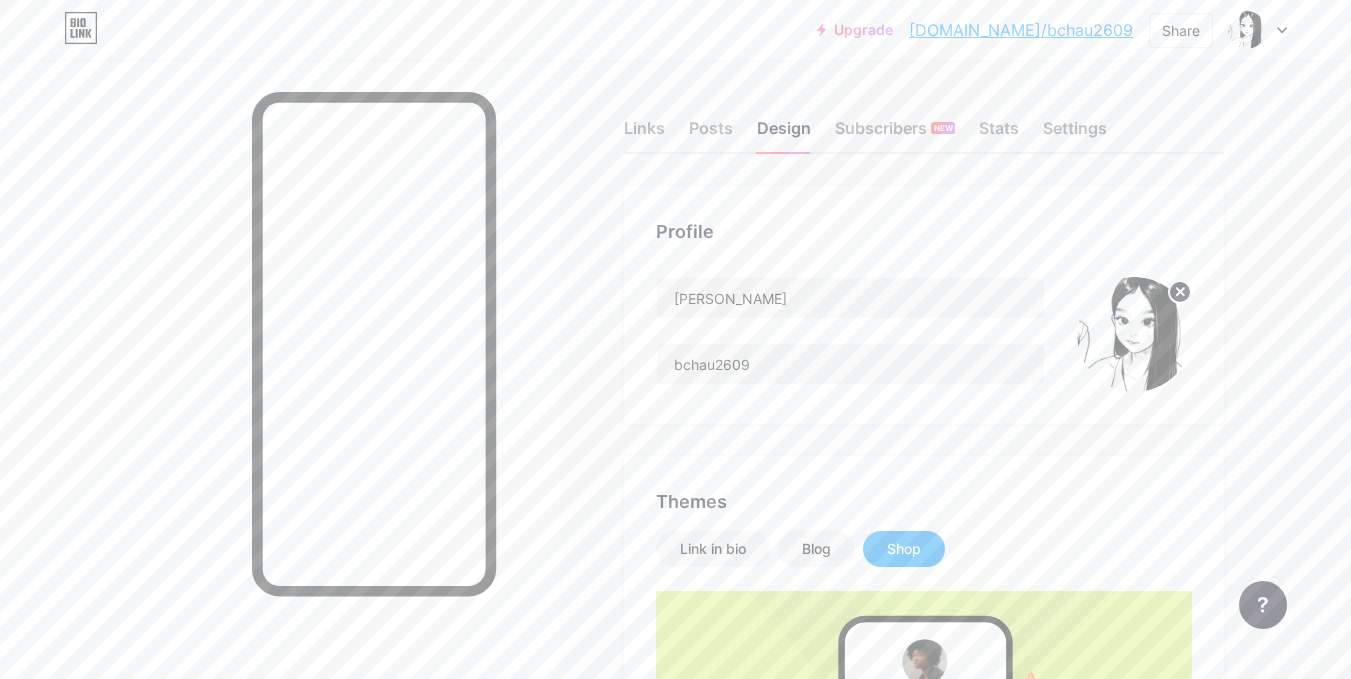 click on "Links
Posts
Design
Subscribers
NEW
Stats
Settings" at bounding box center [924, 119] 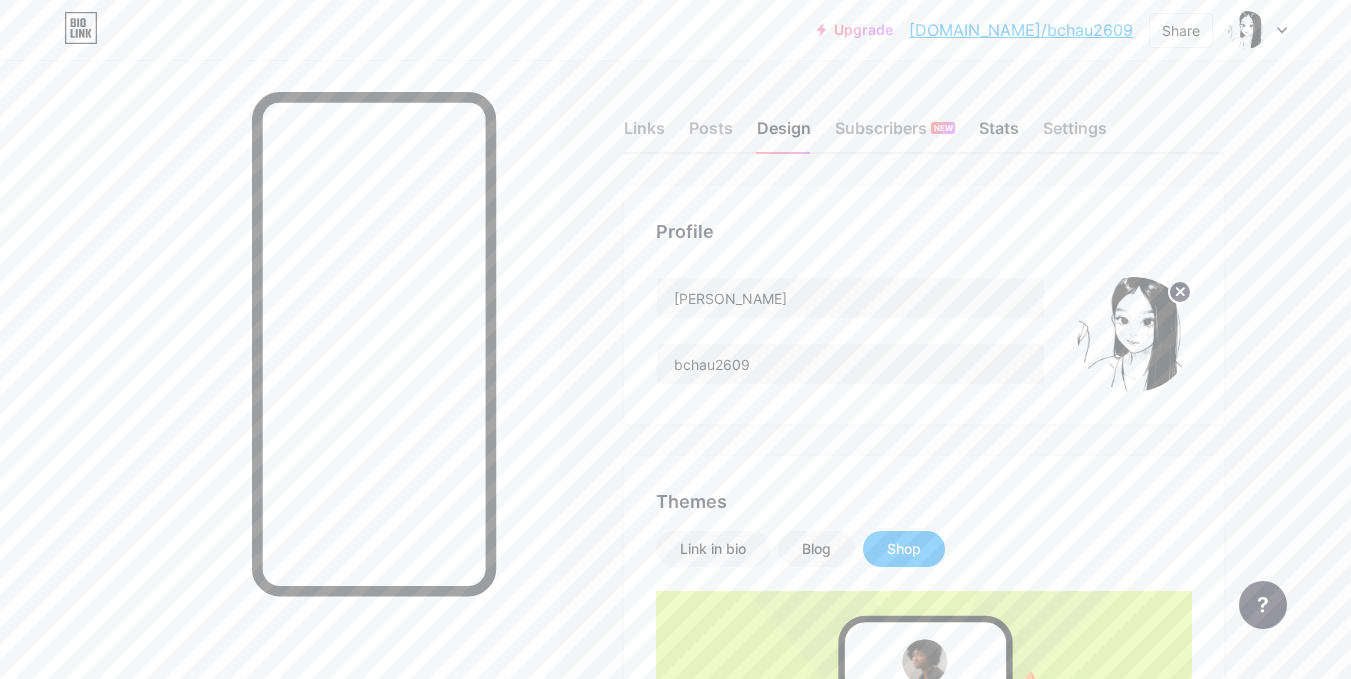 click on "Stats" at bounding box center (999, 134) 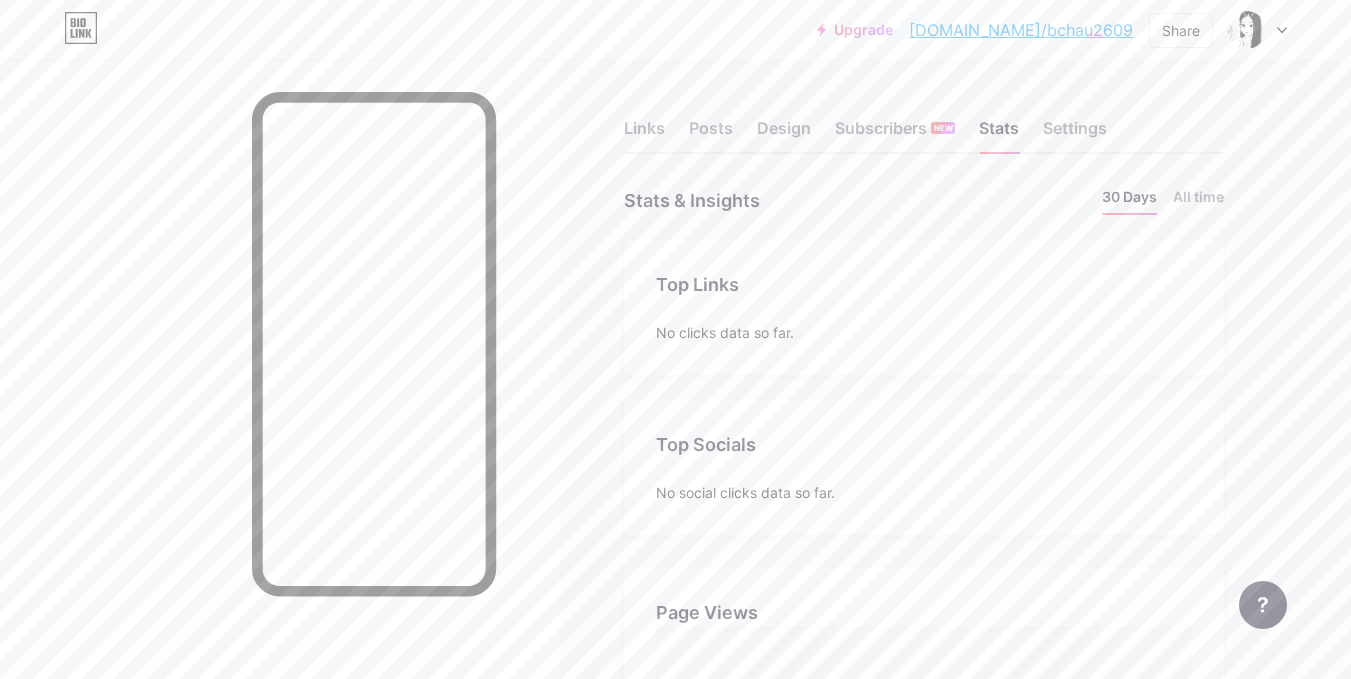 scroll, scrollTop: 92, scrollLeft: 0, axis: vertical 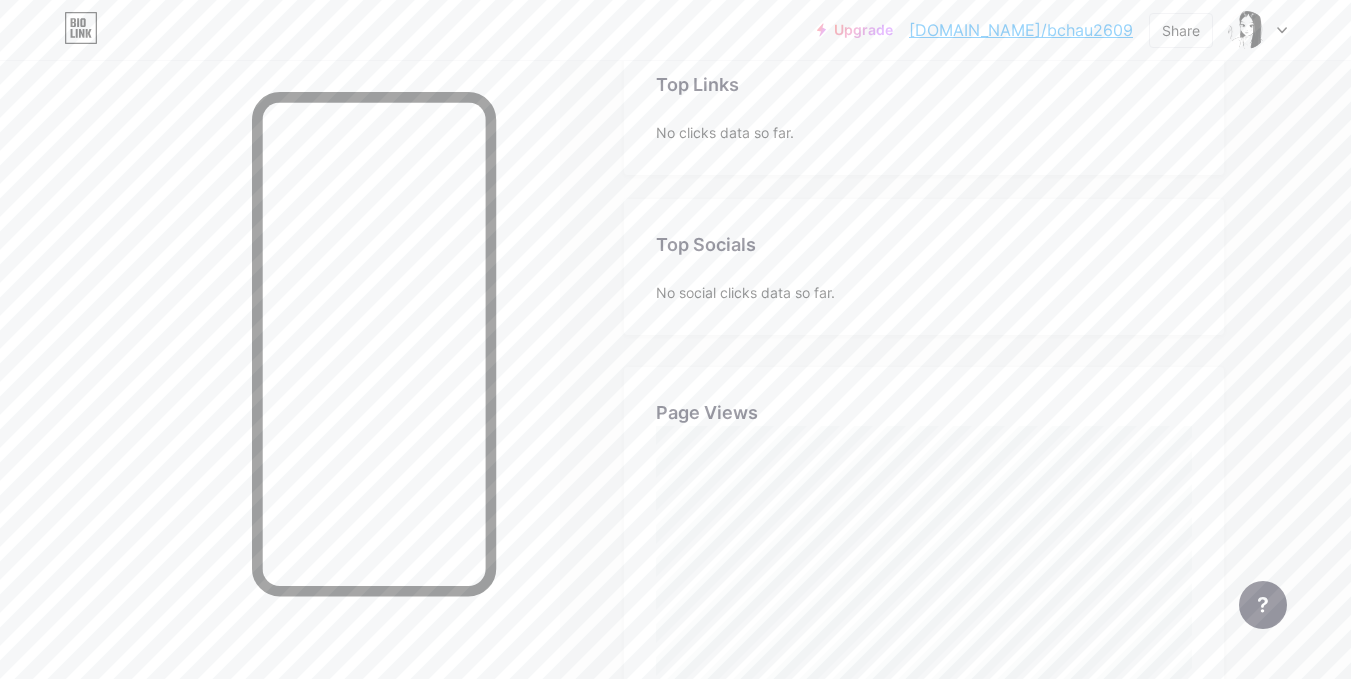 click on "Top Socials   Top Socials   No social clicks data so far." at bounding box center (924, 267) 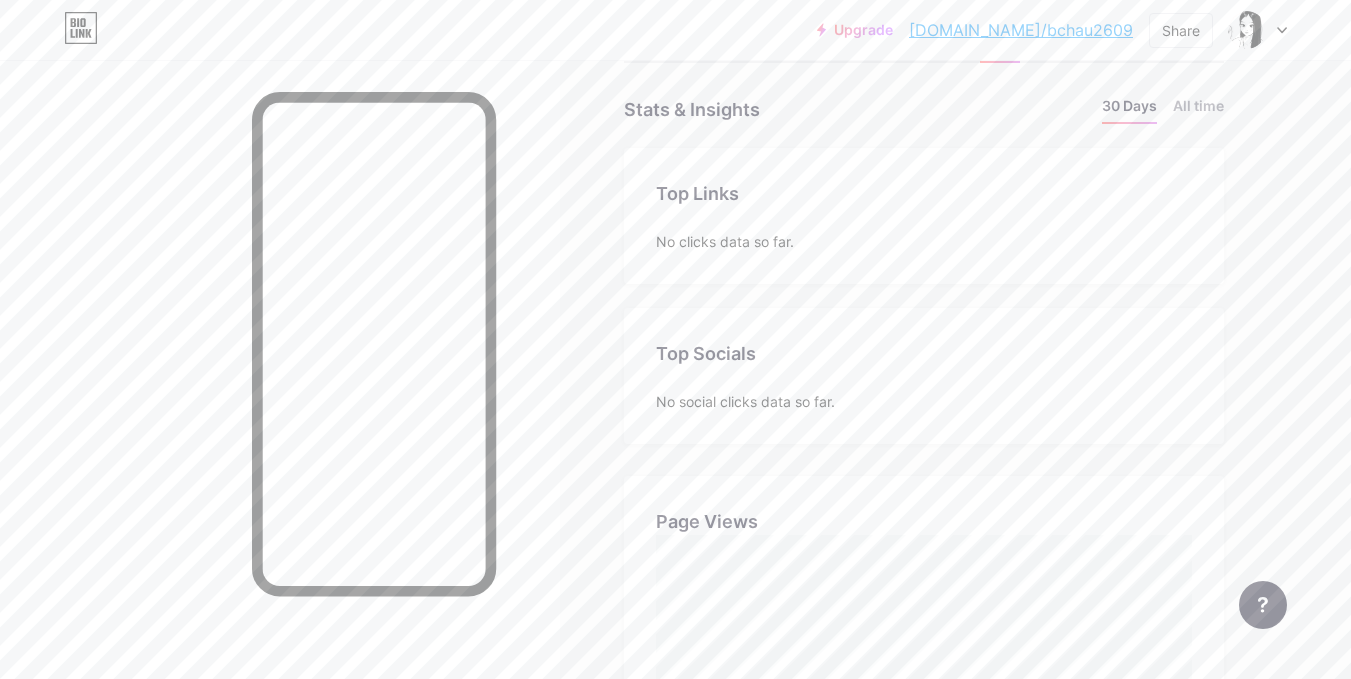 scroll, scrollTop: 0, scrollLeft: 0, axis: both 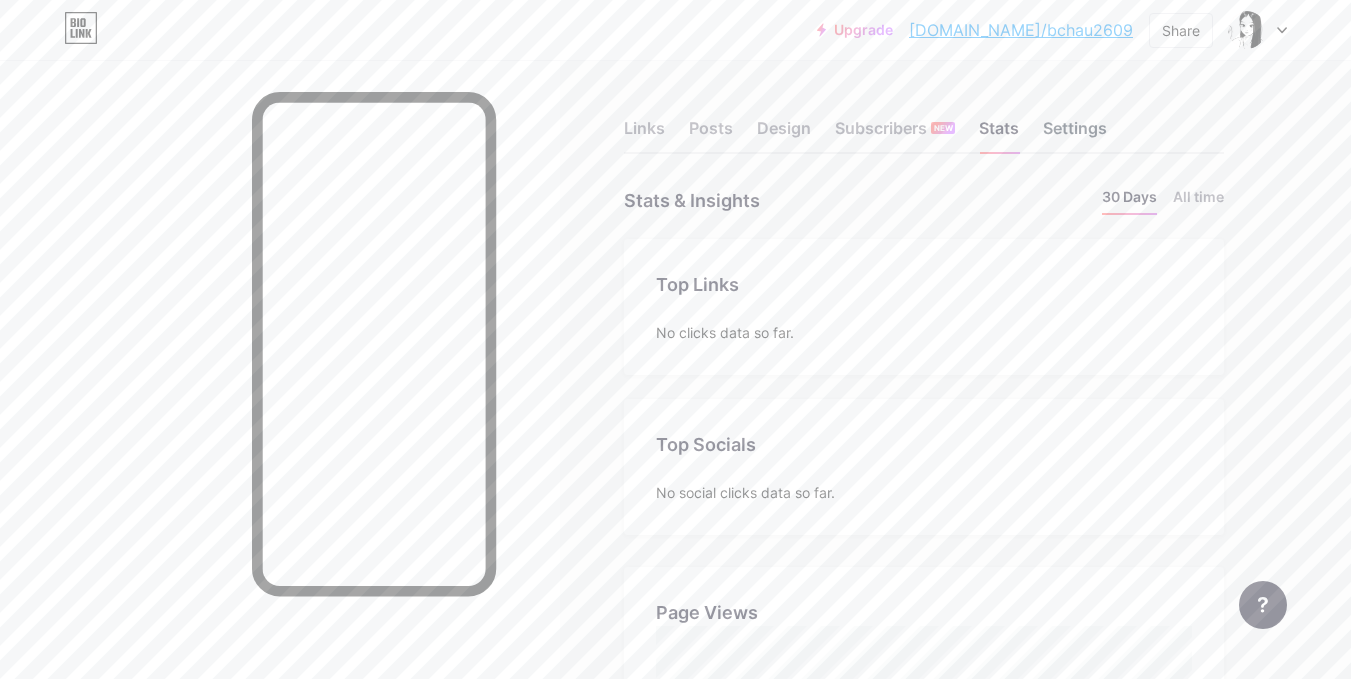 click on "Settings" at bounding box center [1075, 134] 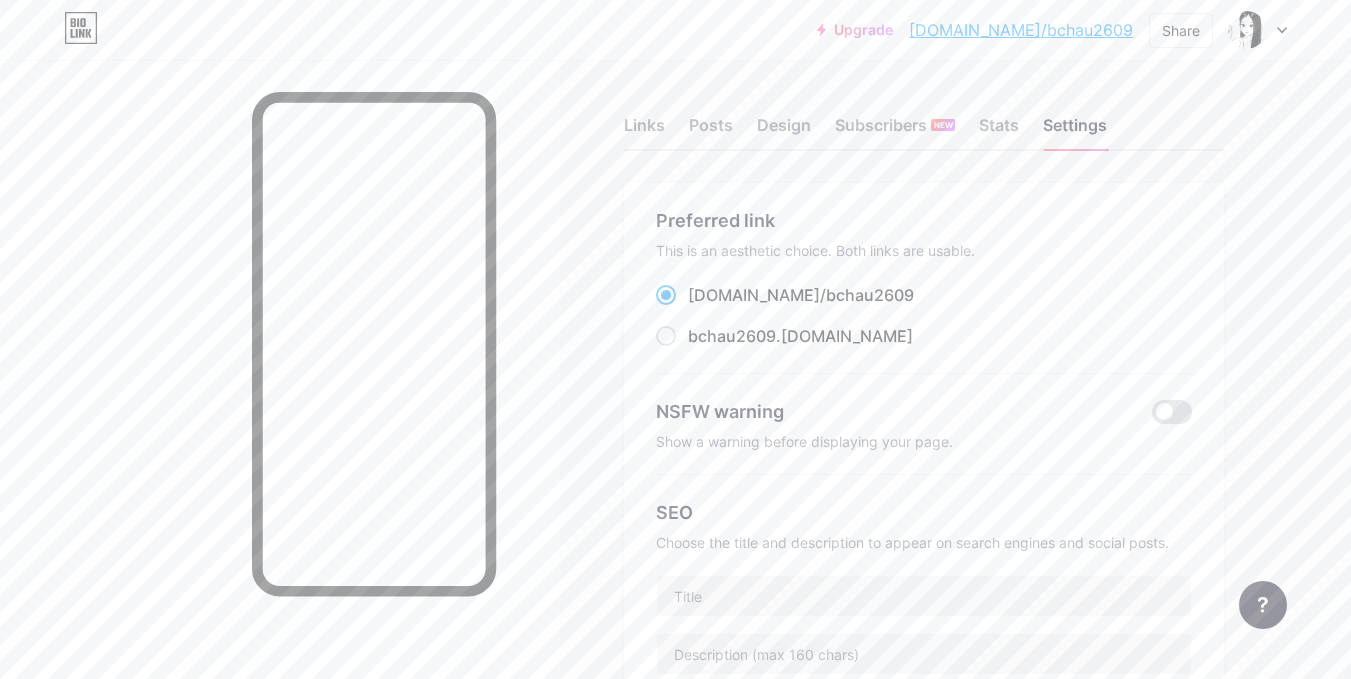 scroll, scrollTop: 0, scrollLeft: 0, axis: both 